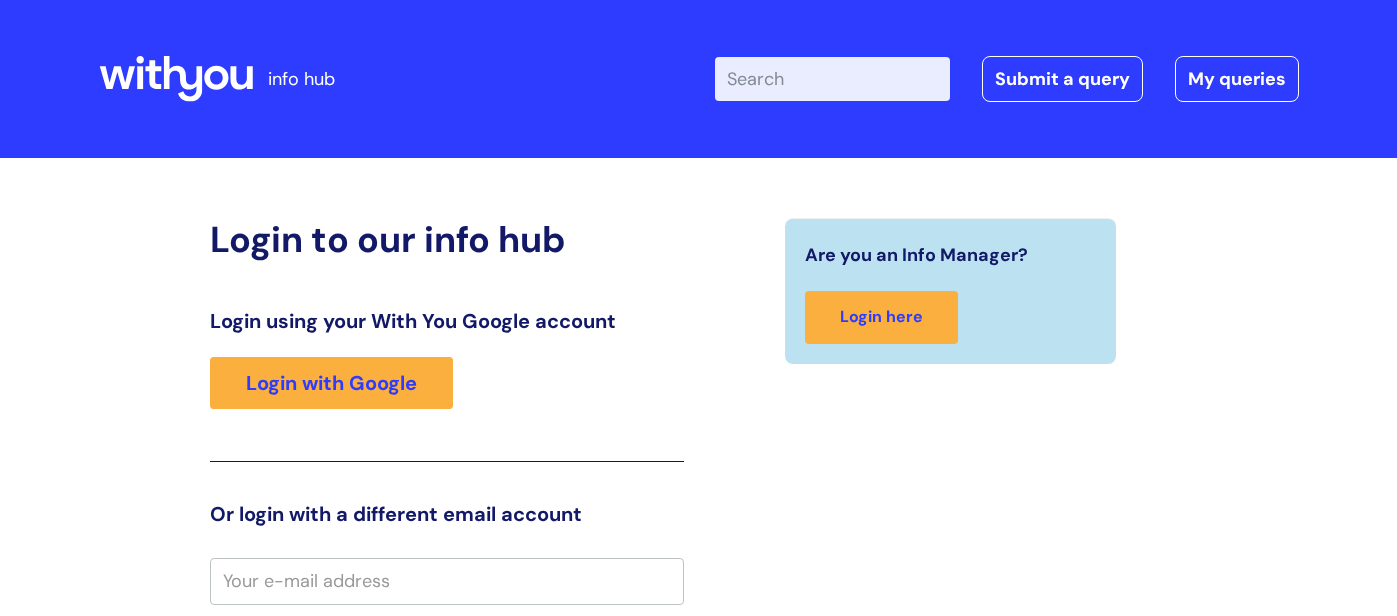 scroll, scrollTop: 0, scrollLeft: 0, axis: both 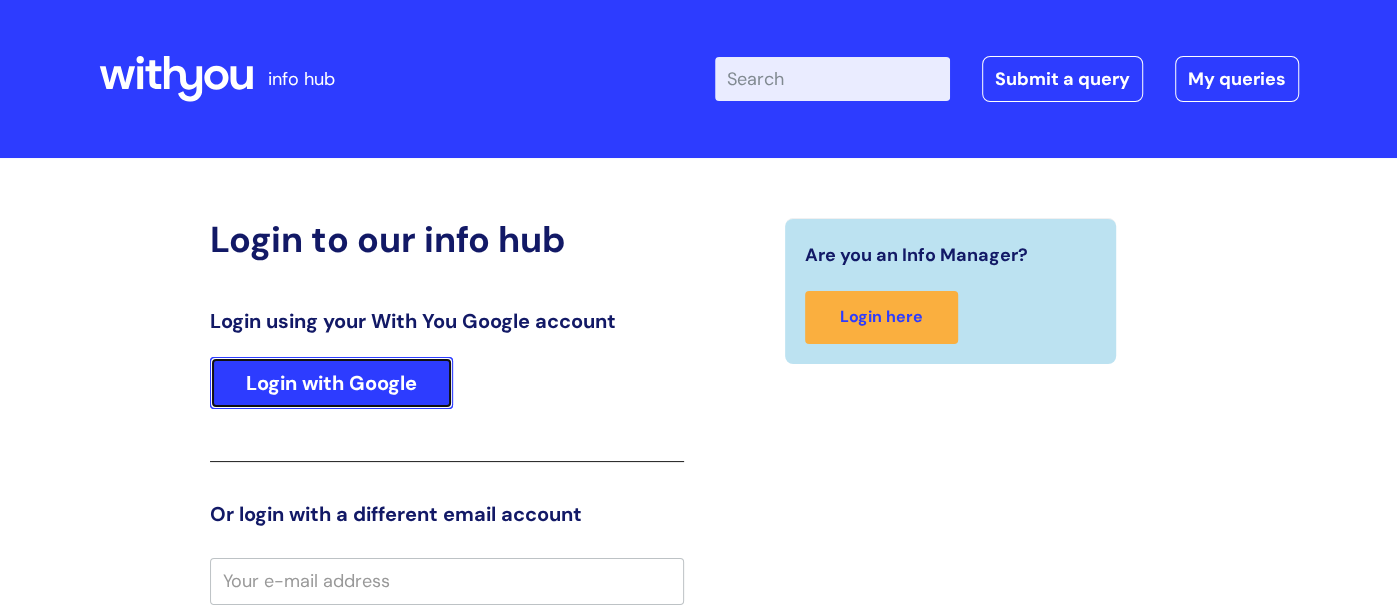 click on "Login with Google" at bounding box center [331, 383] 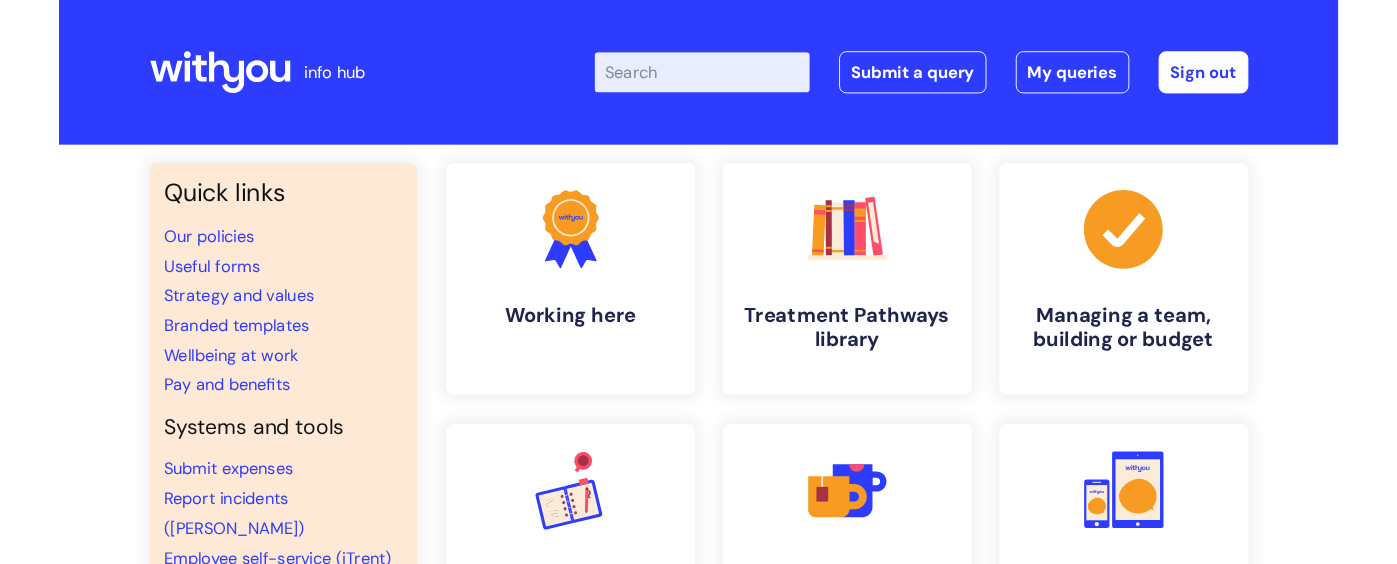 scroll, scrollTop: 0, scrollLeft: 0, axis: both 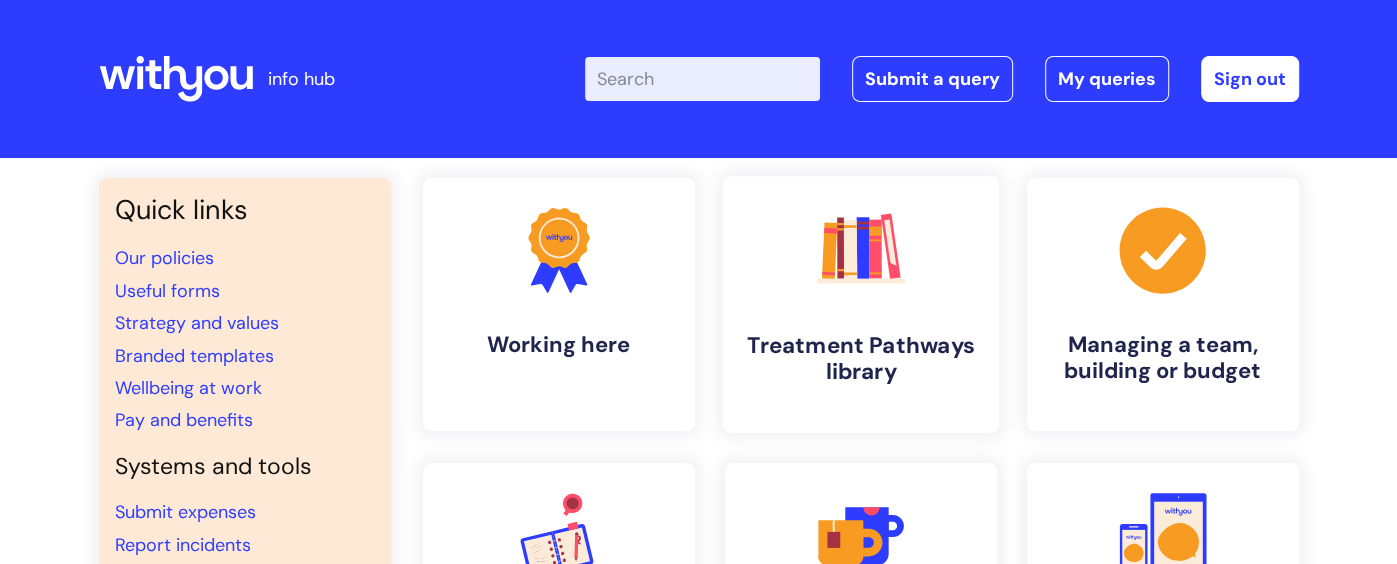 click on "Treatment Pathways library" at bounding box center [861, 359] 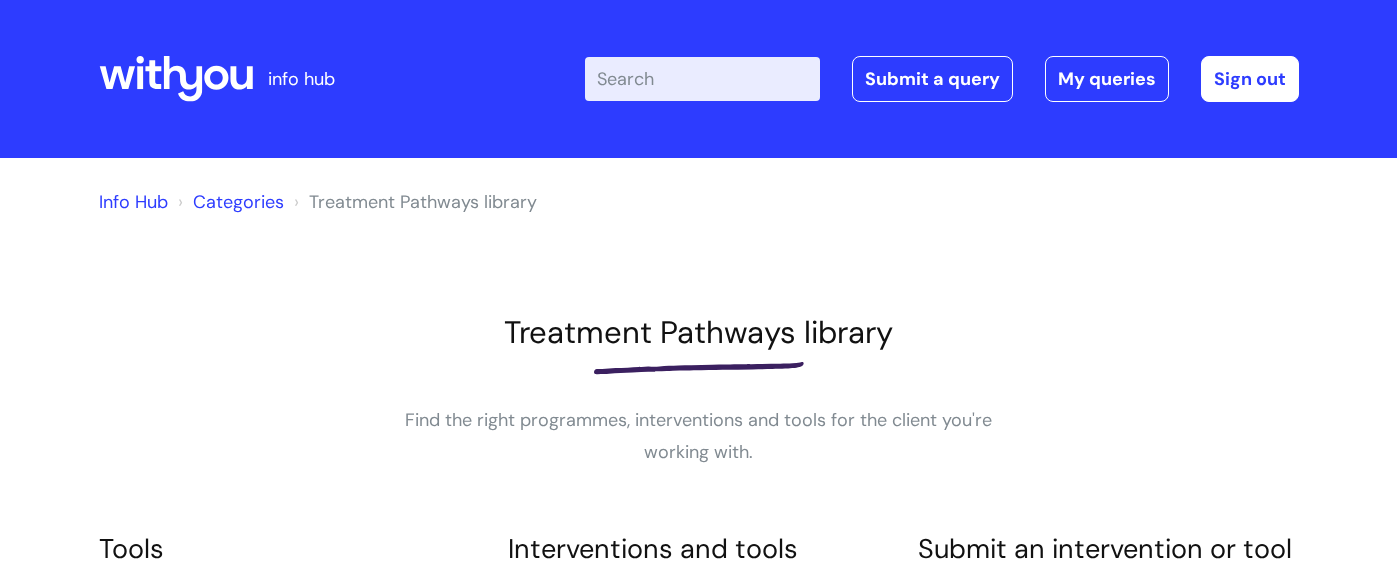 scroll, scrollTop: 0, scrollLeft: 0, axis: both 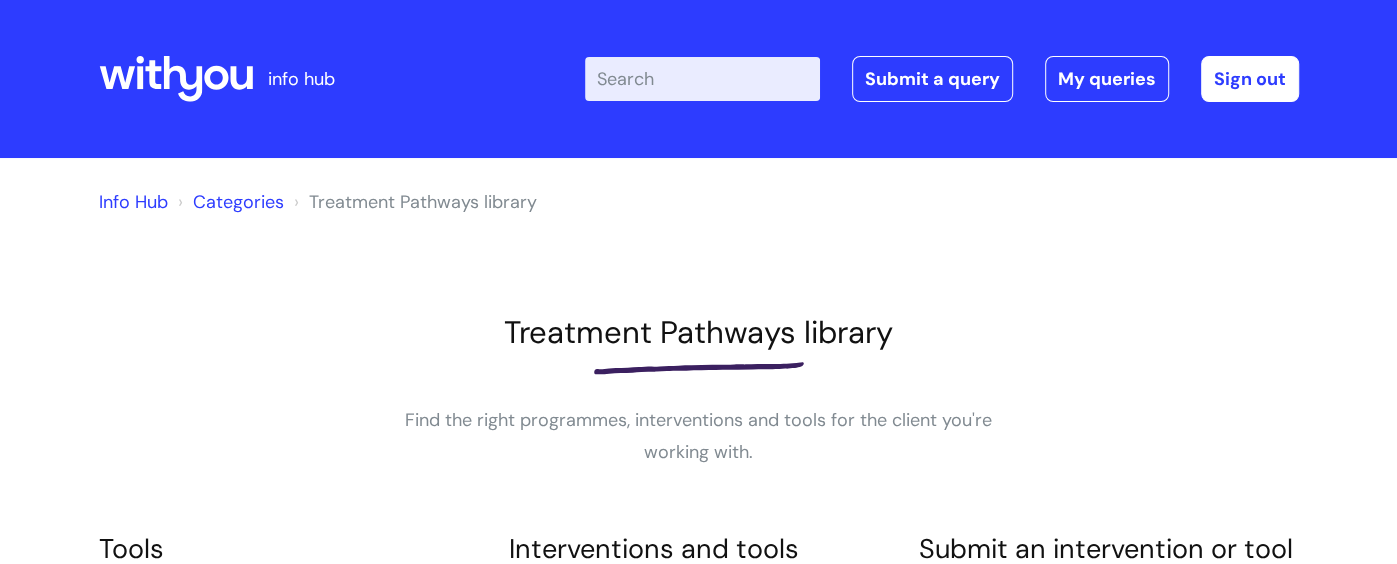 click on "Enter your search term here..." at bounding box center [702, 79] 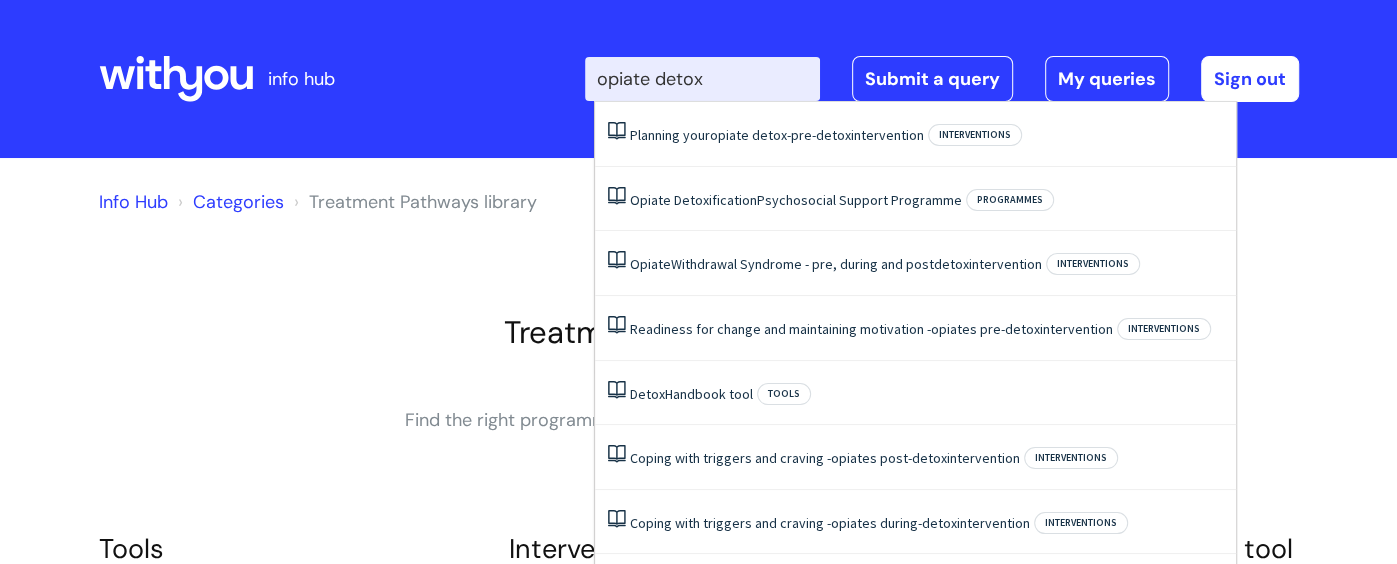 type on "opiate detox" 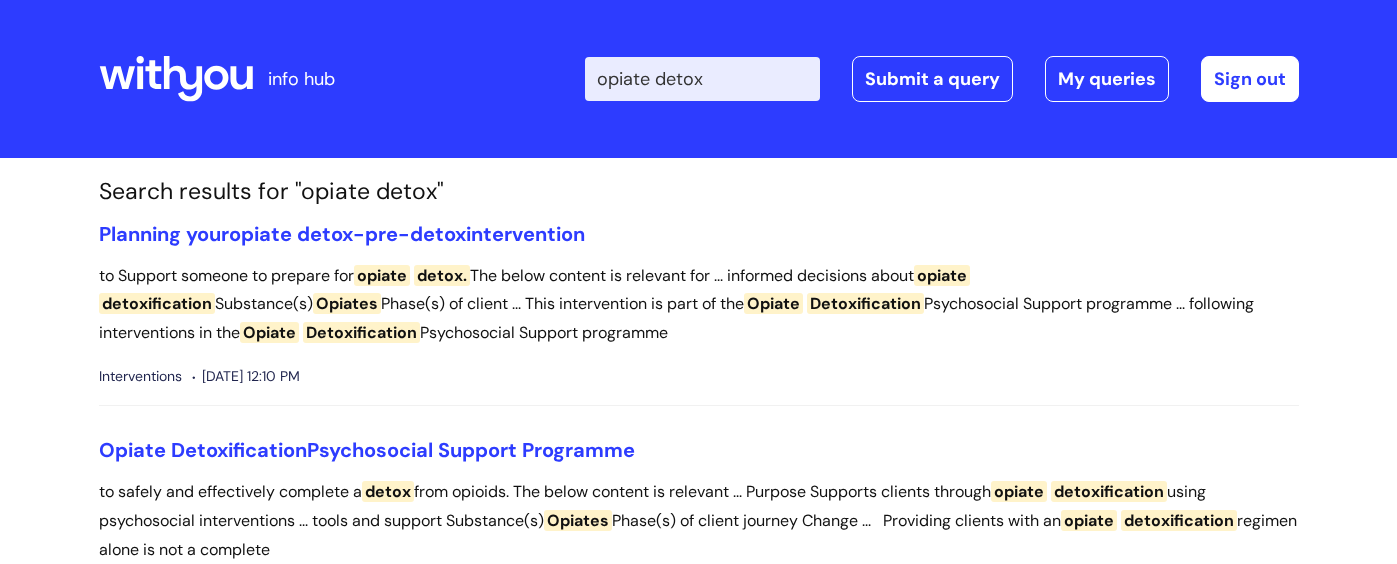 scroll, scrollTop: 0, scrollLeft: 0, axis: both 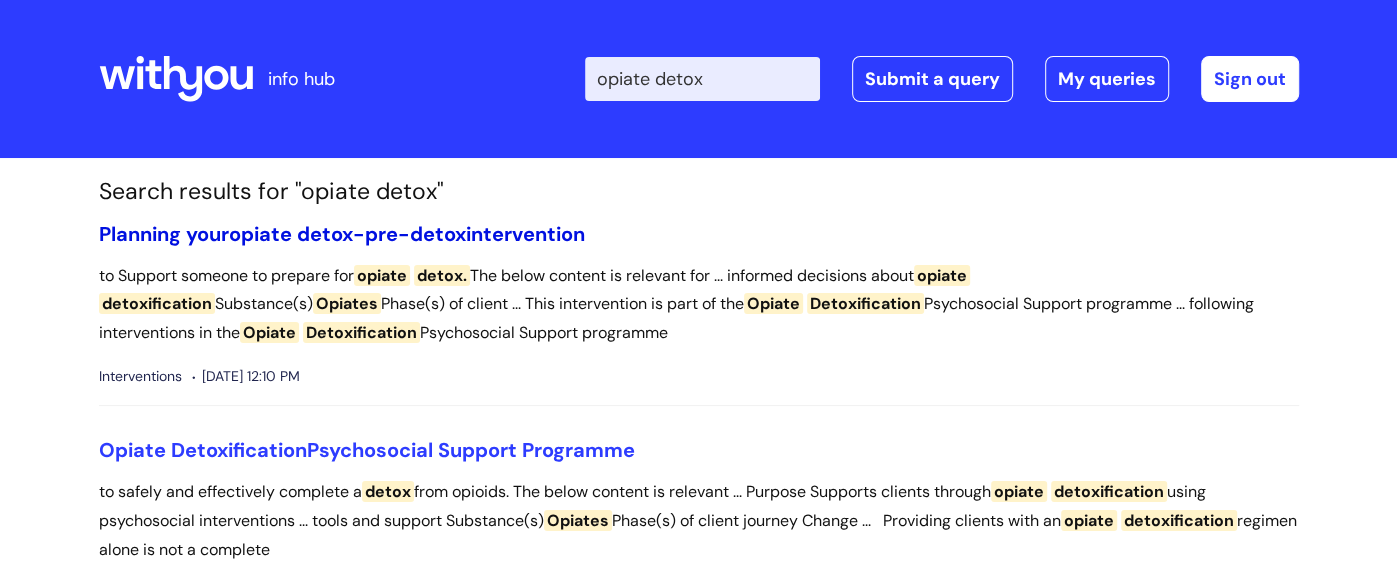 click on "Planning your  opiate   detox  -  pre-detox  intervention" at bounding box center [342, 234] 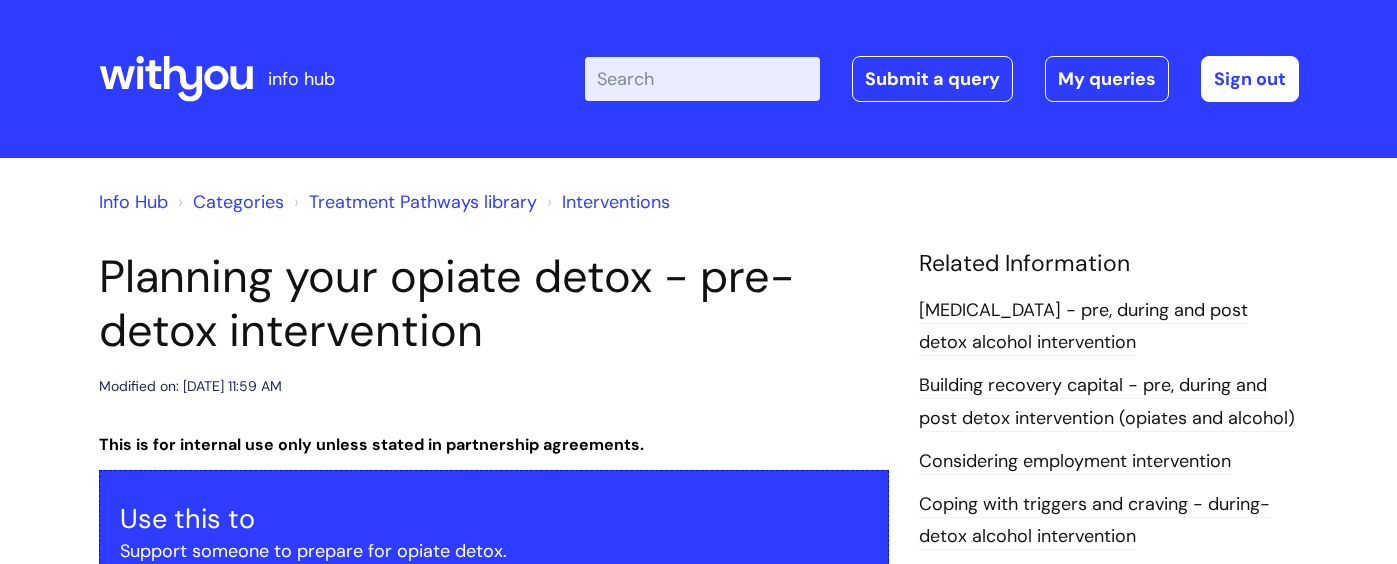 scroll, scrollTop: 0, scrollLeft: 0, axis: both 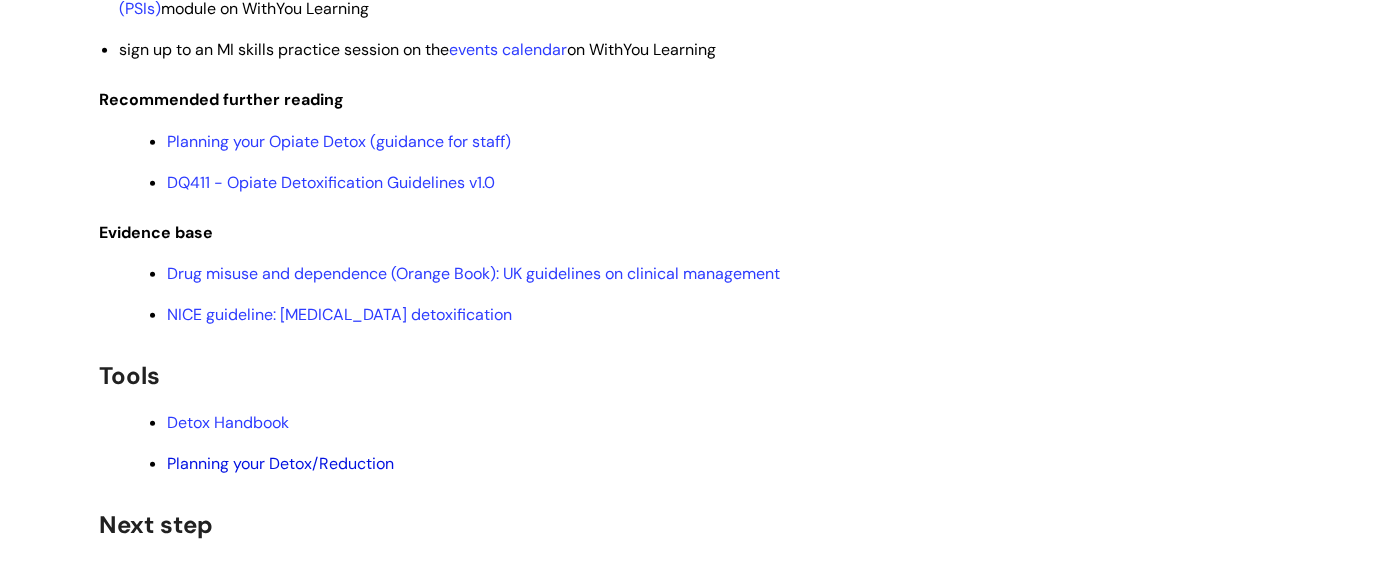 click on "Planning your Detox/Reduction" at bounding box center (280, 463) 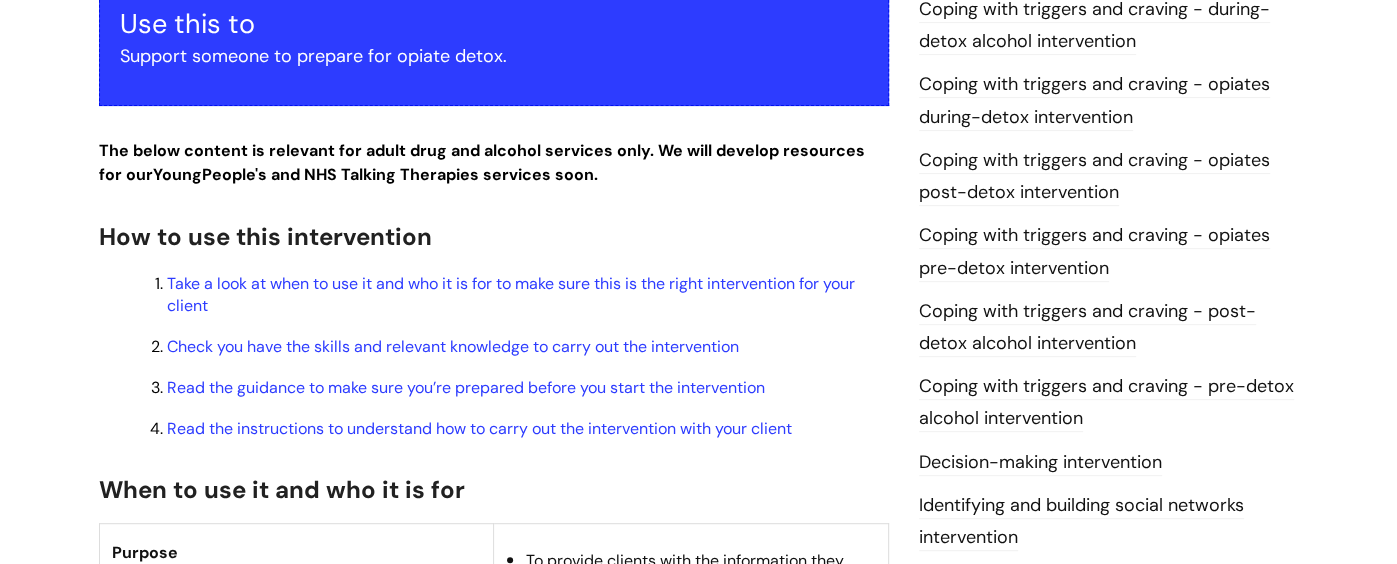 scroll, scrollTop: 0, scrollLeft: 0, axis: both 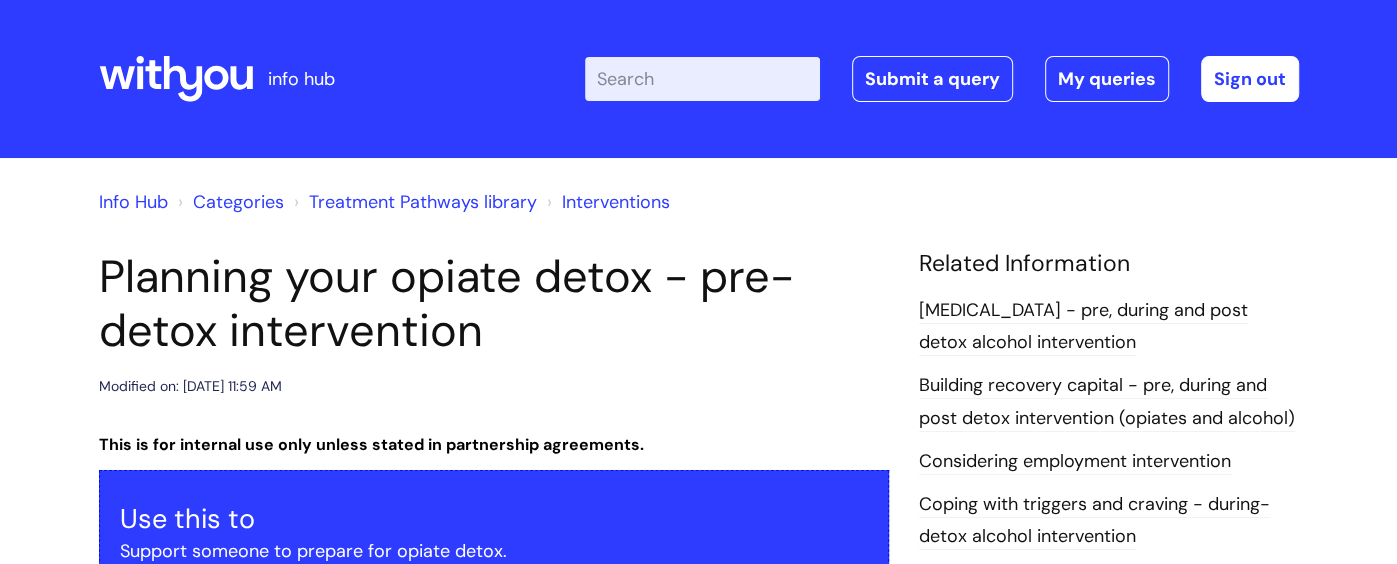 click on "Enter your search term here..." at bounding box center (702, 79) 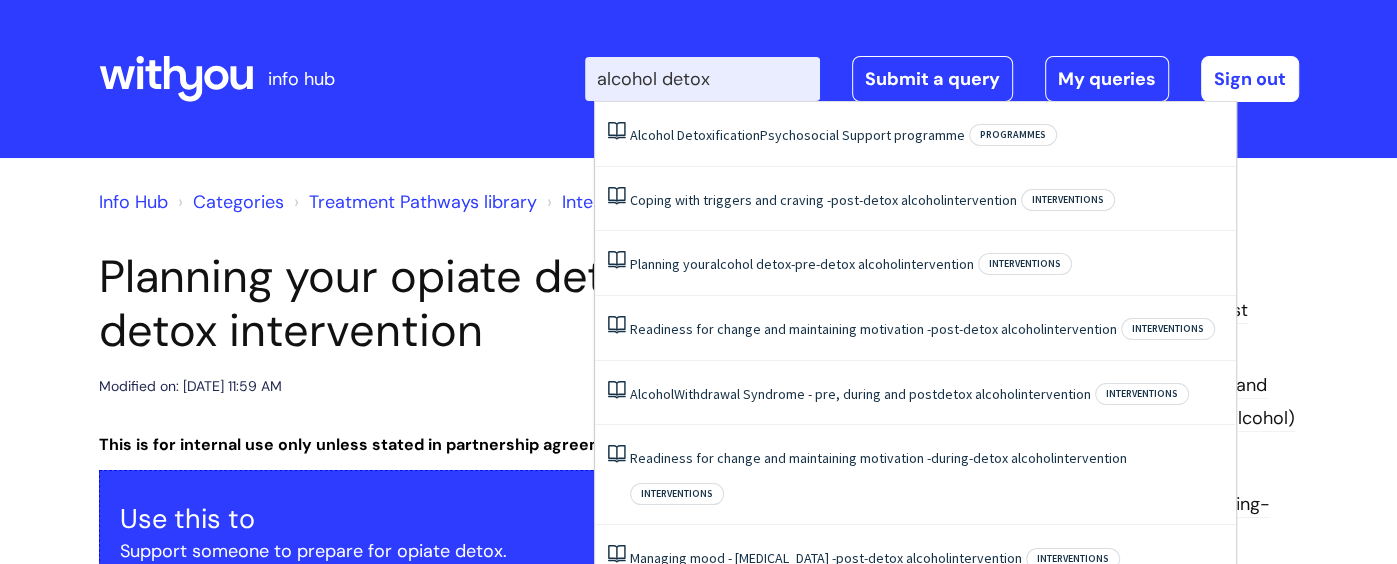 type on "alcohol detox" 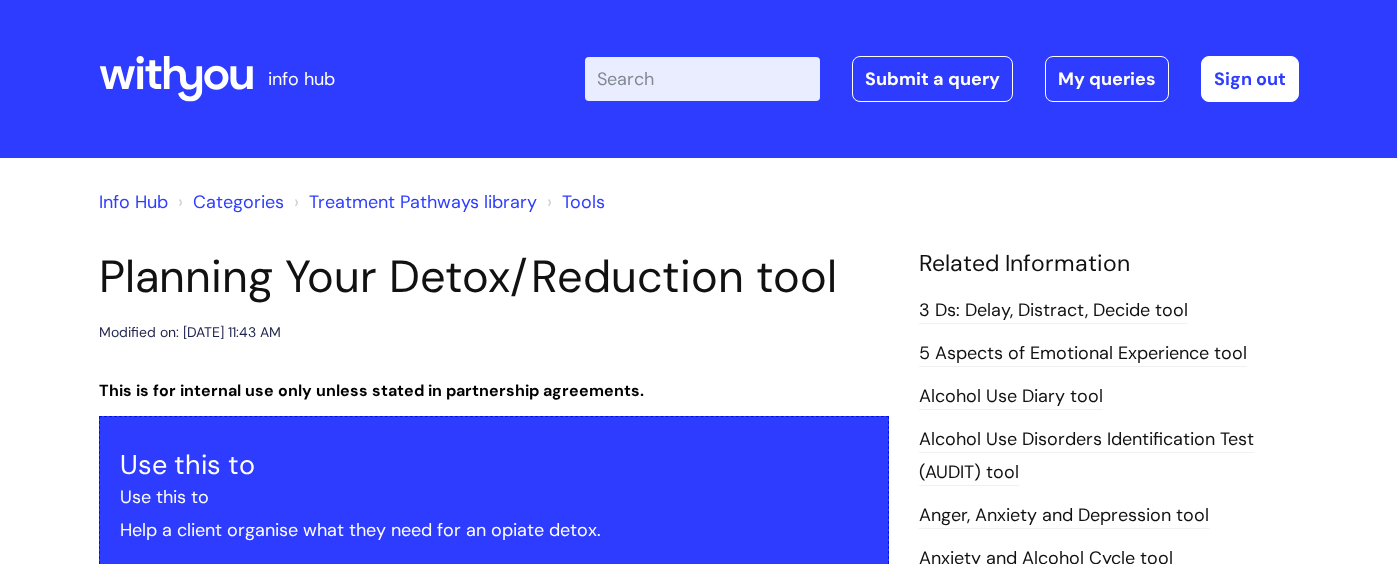 scroll, scrollTop: 0, scrollLeft: 0, axis: both 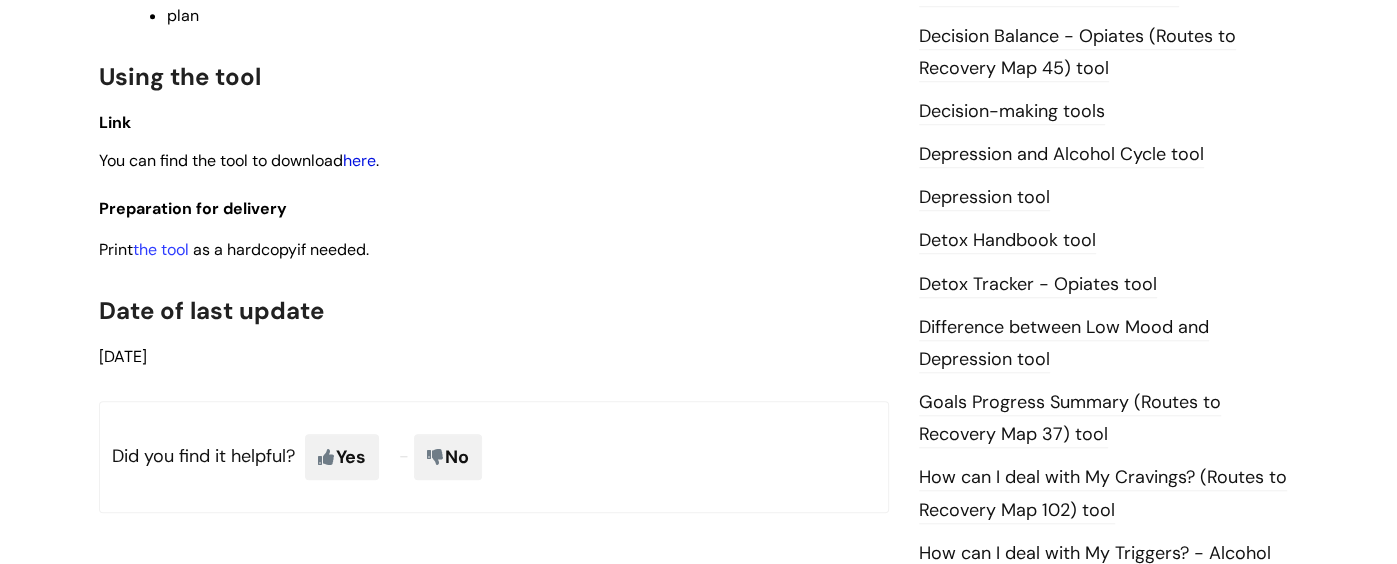 click on "here" at bounding box center [359, 160] 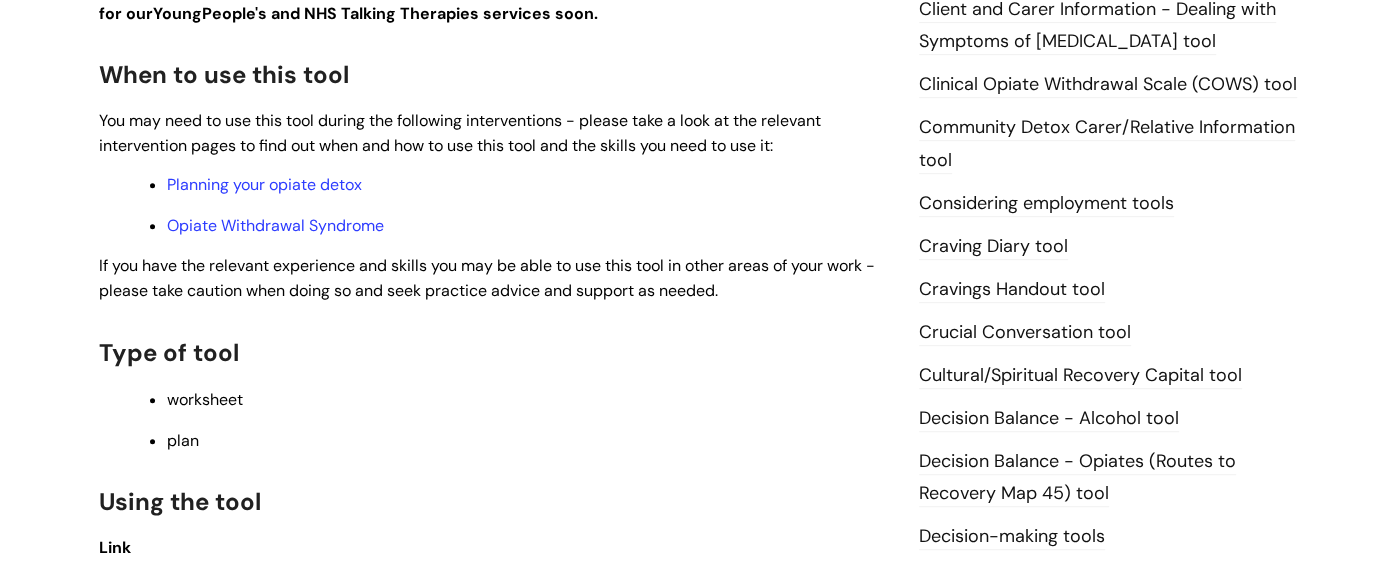 scroll, scrollTop: 533, scrollLeft: 0, axis: vertical 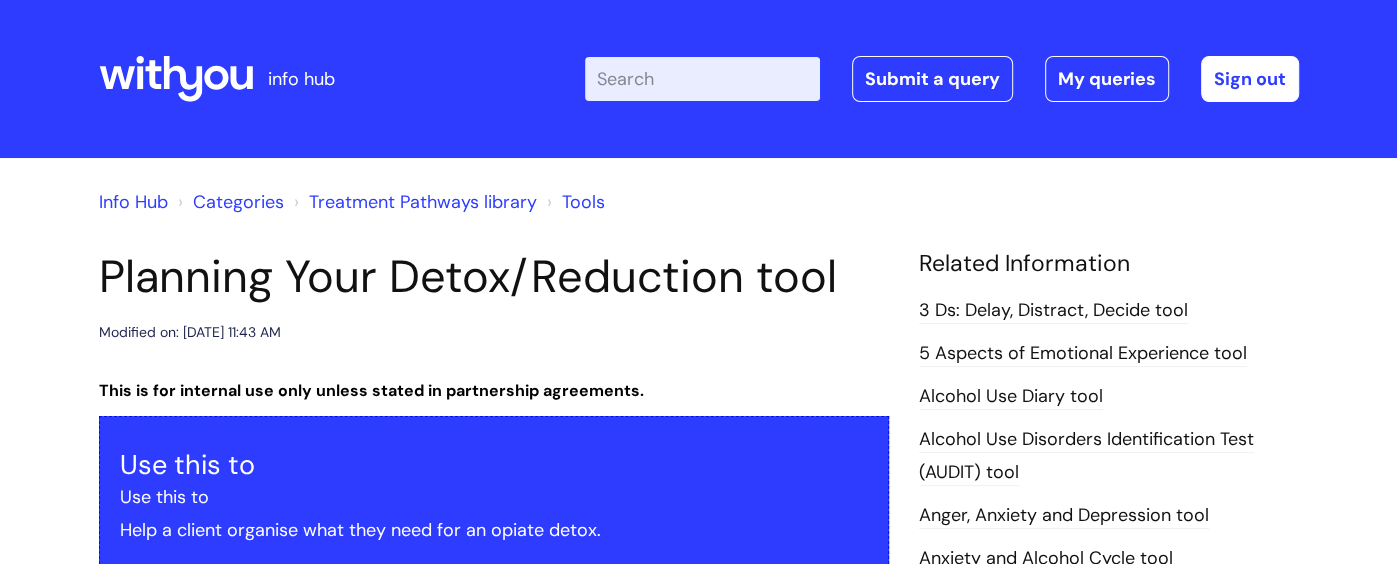 click on "Enter your search term here..." at bounding box center [702, 79] 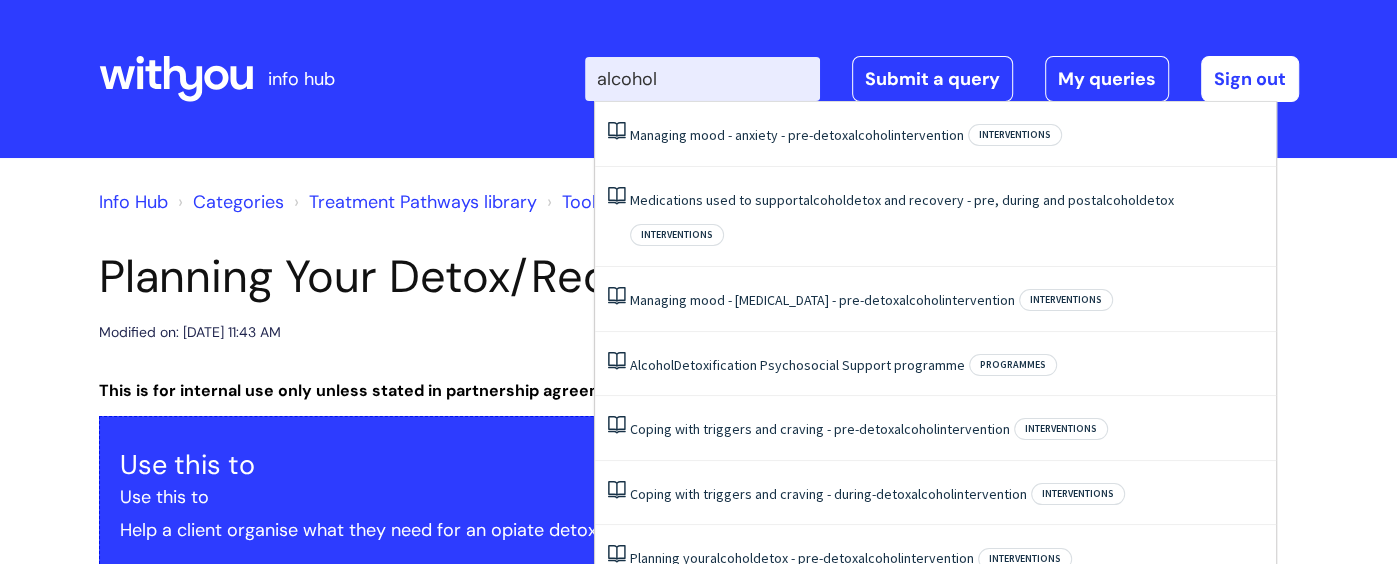 type on "alcohol" 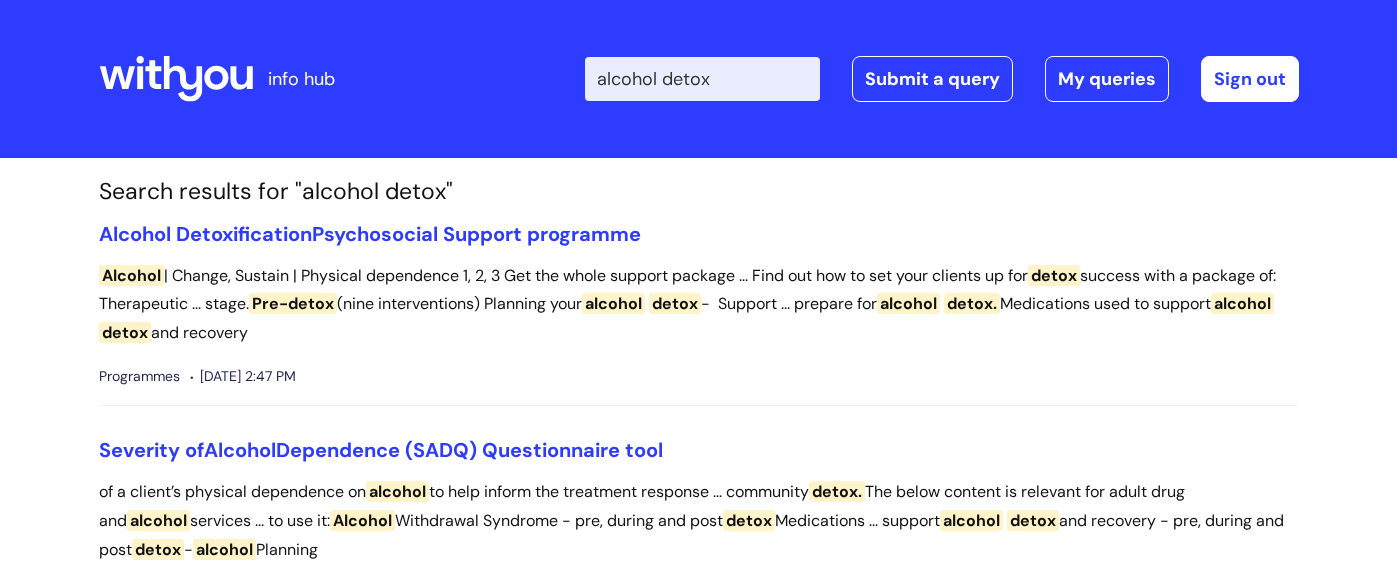scroll, scrollTop: 0, scrollLeft: 0, axis: both 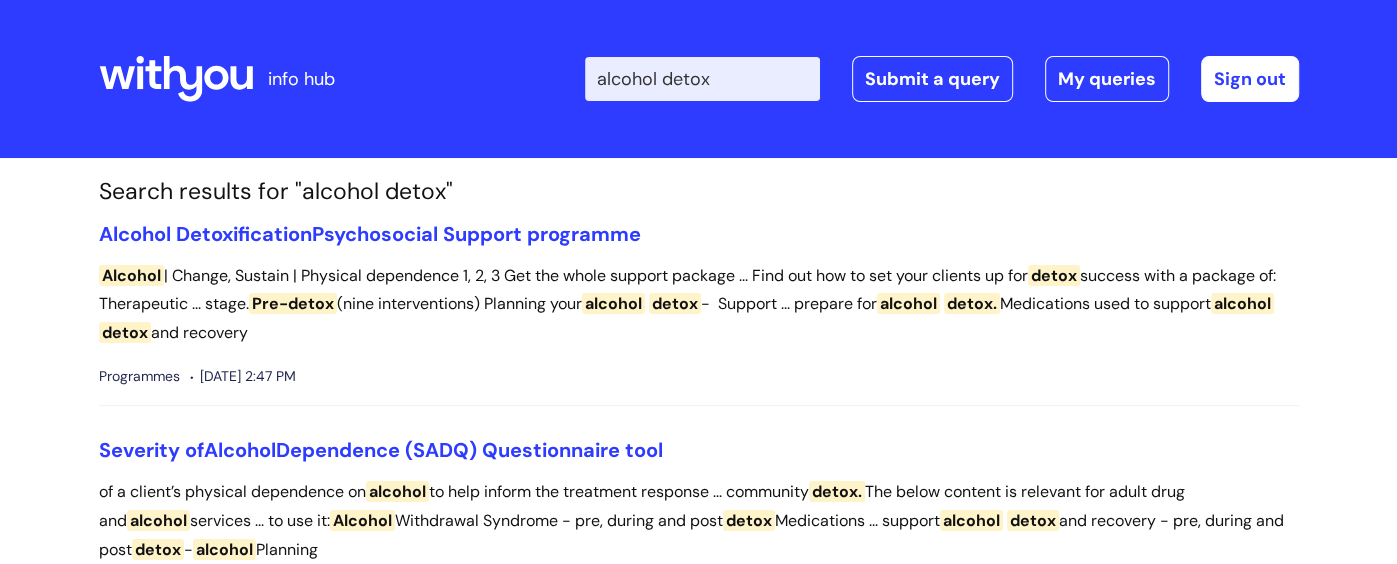 click on "alcohol detox" at bounding box center (702, 79) 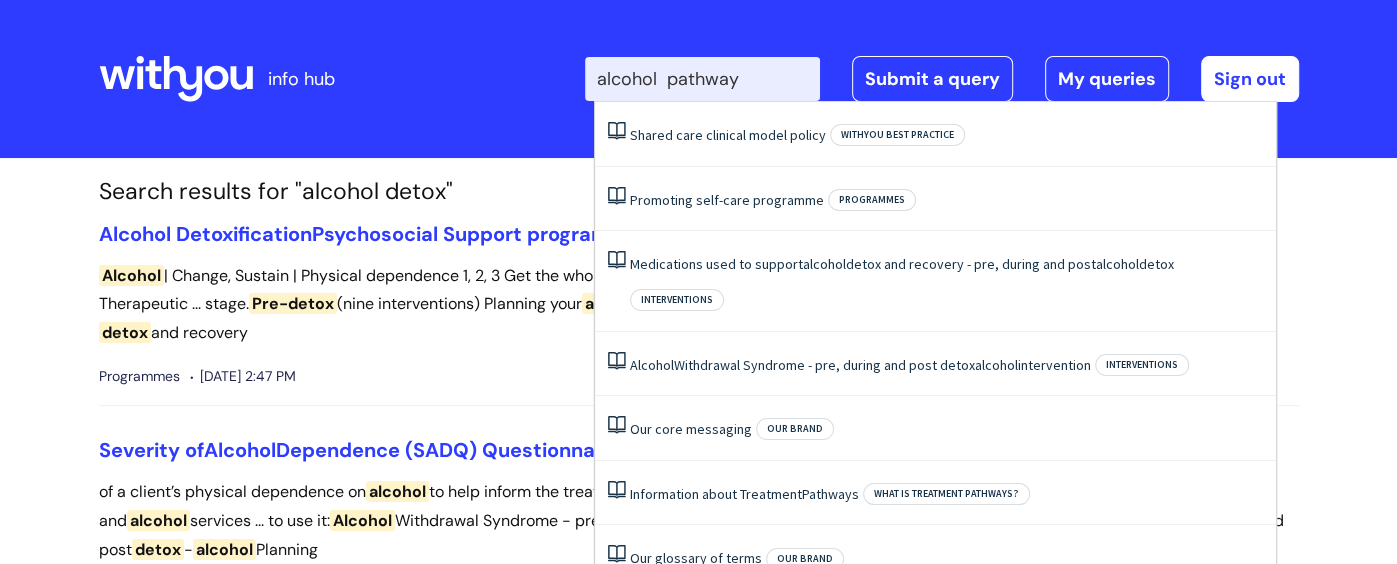 type on "alcohol  pathway" 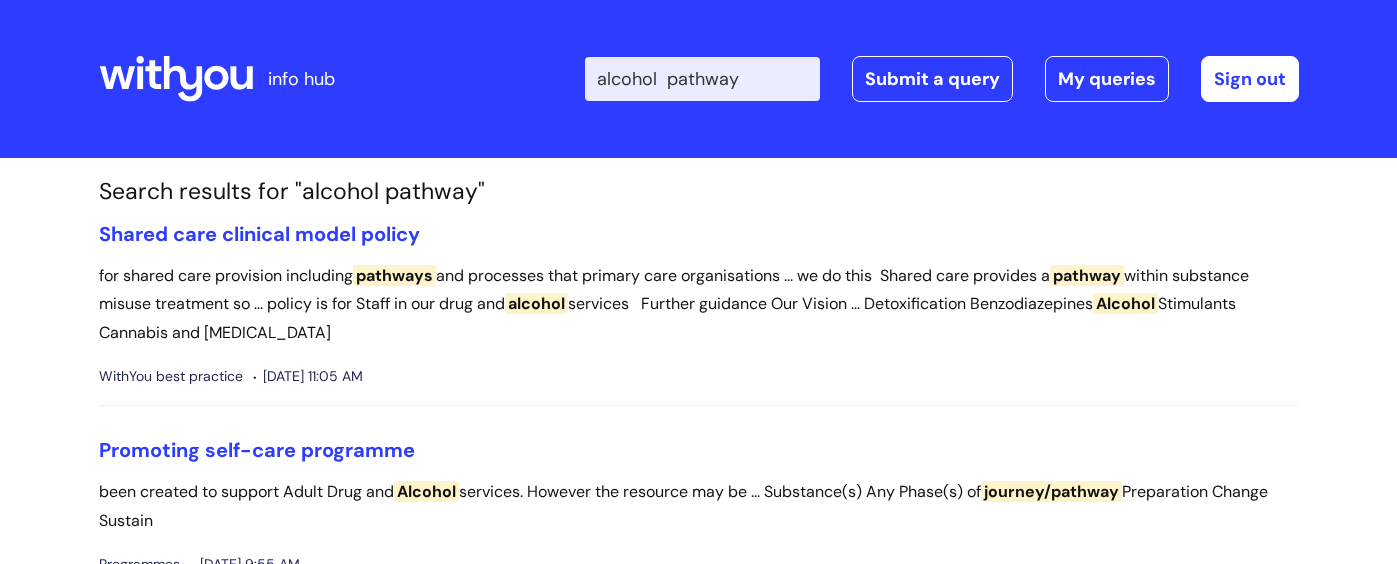 scroll, scrollTop: 0, scrollLeft: 0, axis: both 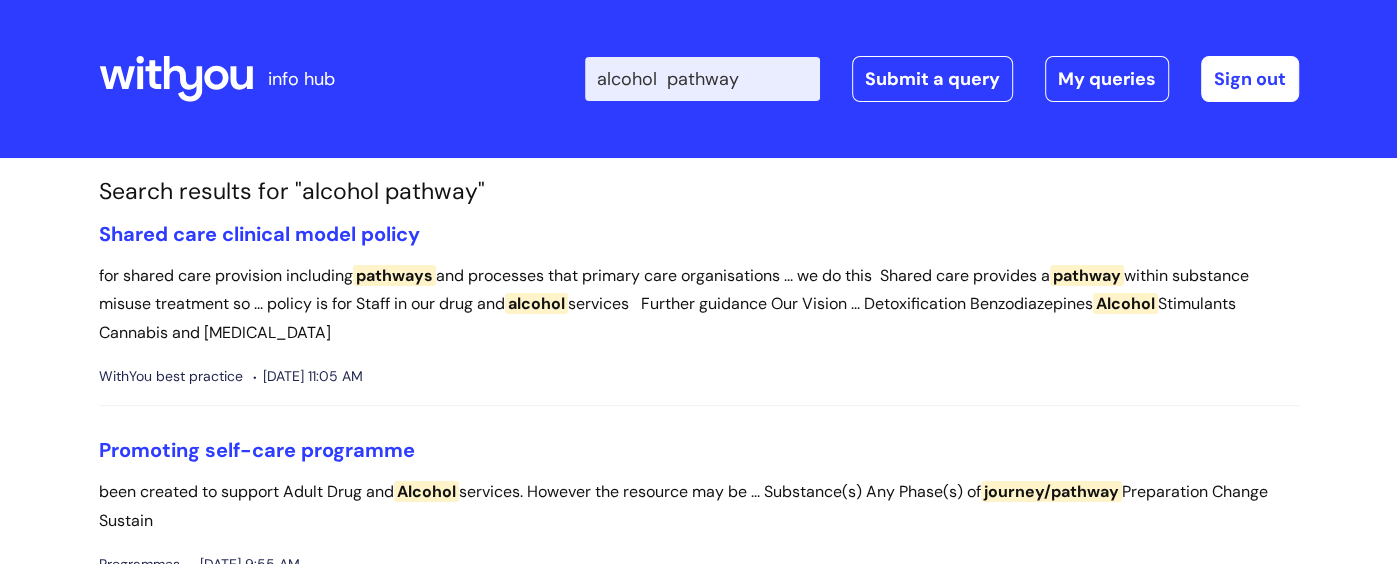 drag, startPoint x: 782, startPoint y: 79, endPoint x: 675, endPoint y: 87, distance: 107.298645 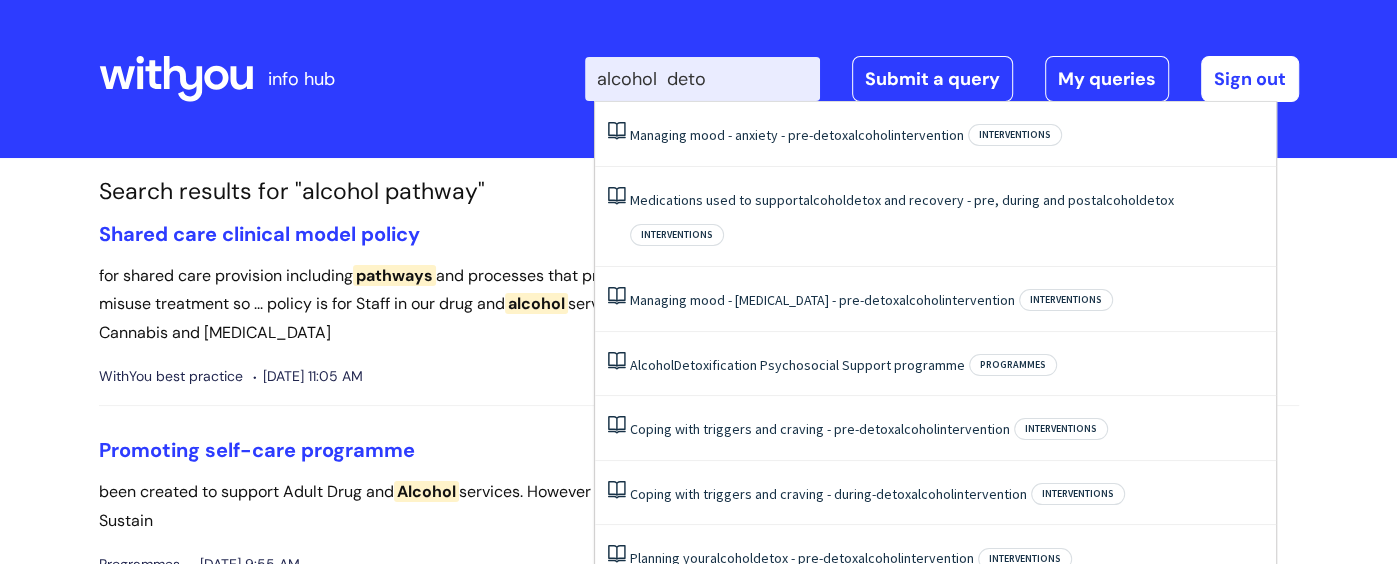 type on "alcohol  detoz" 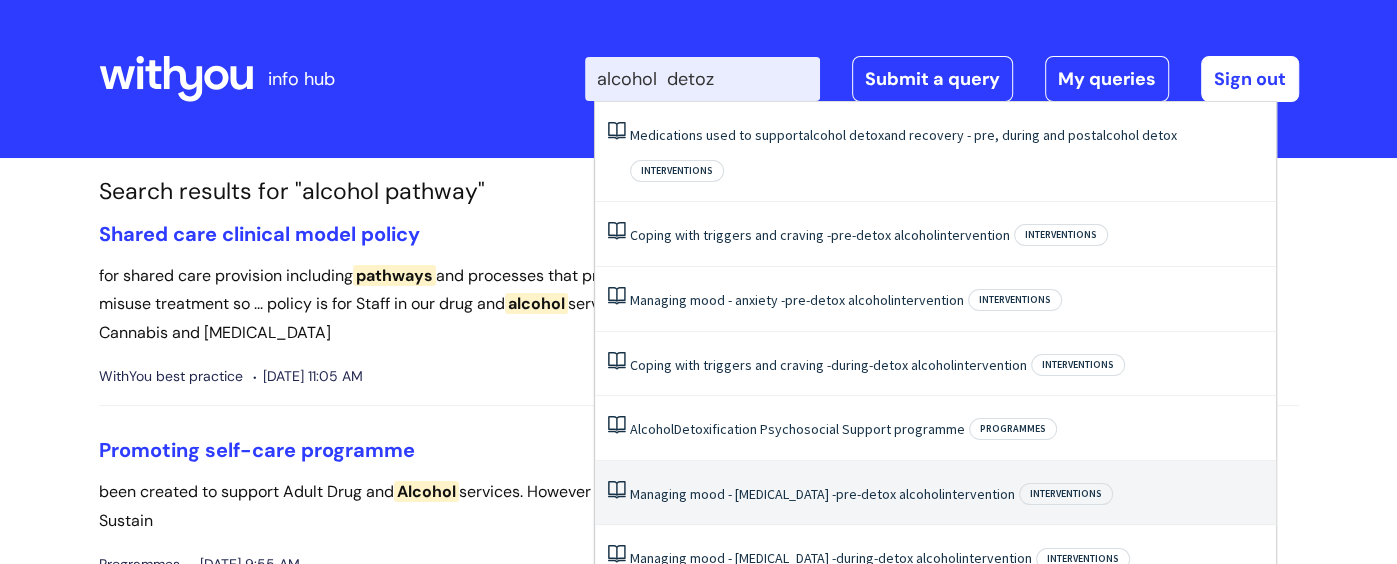 click on "Managing mood - [MEDICAL_DATA] -  pre-detox   alcohol  intervention" at bounding box center (822, 494) 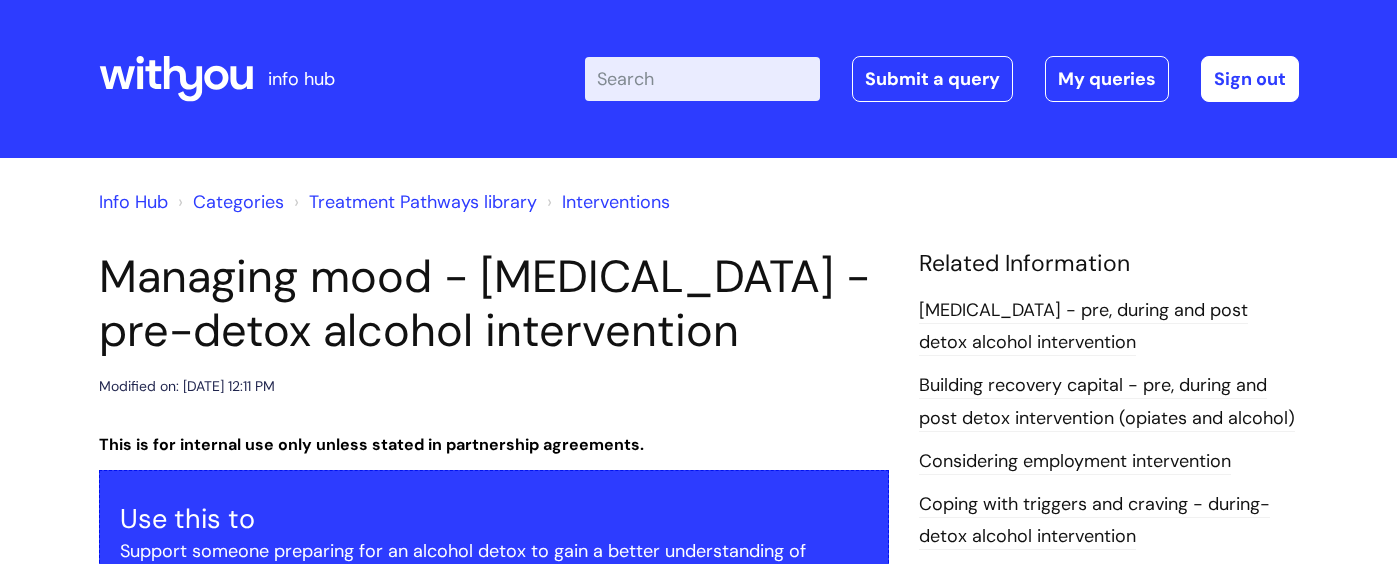 scroll, scrollTop: 0, scrollLeft: 0, axis: both 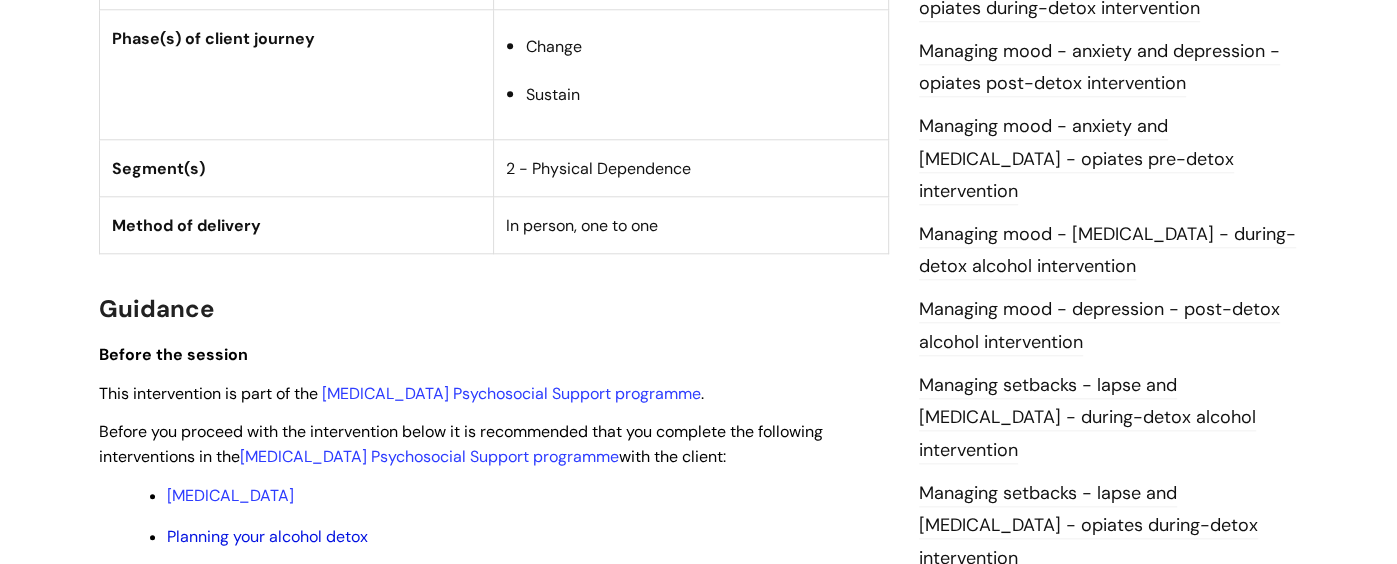 click on "Planning your alcohol detox" at bounding box center (267, 536) 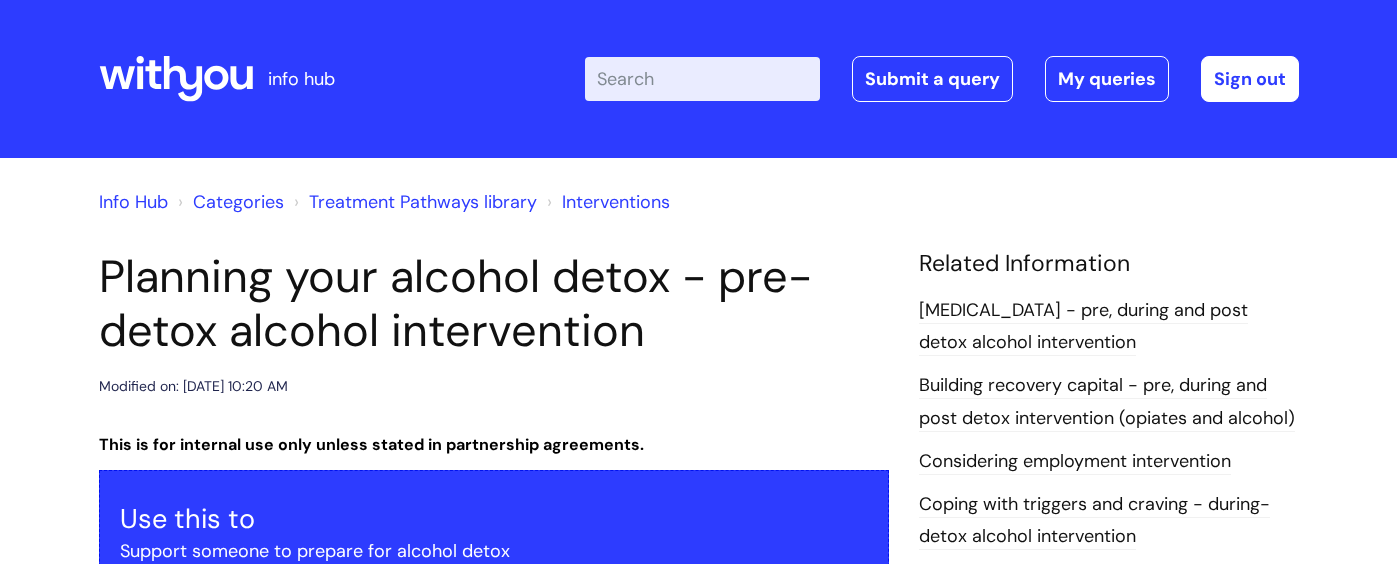 scroll, scrollTop: 0, scrollLeft: 0, axis: both 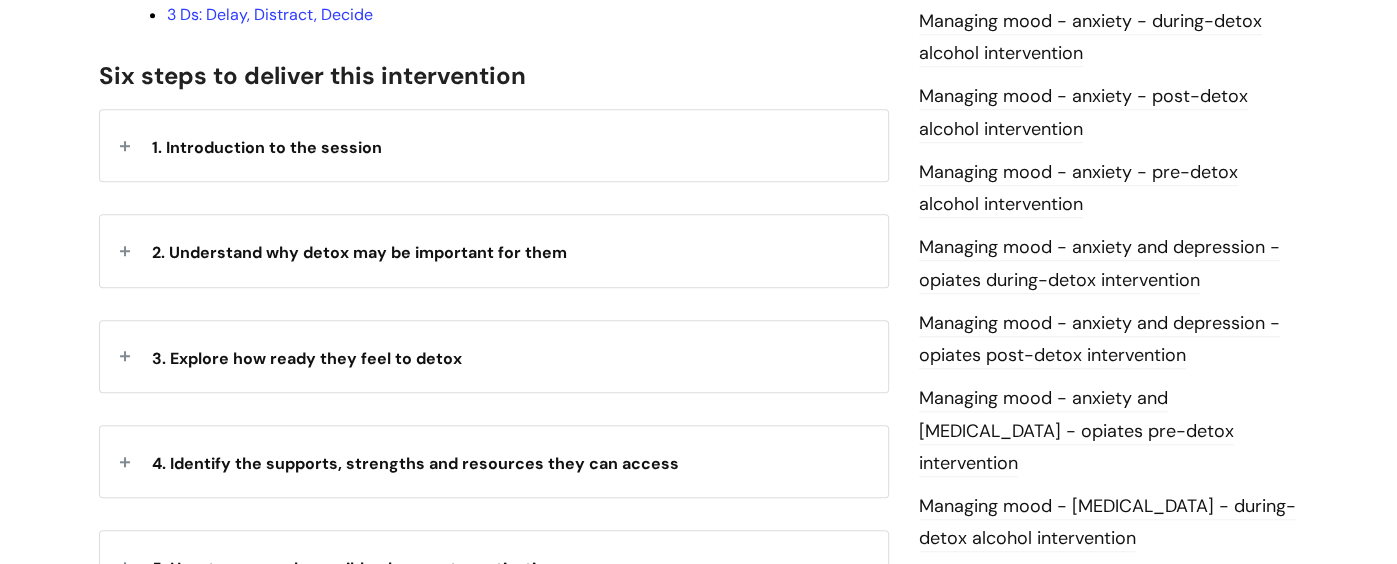 click on "1. Introduction to the session" at bounding box center [494, 145] 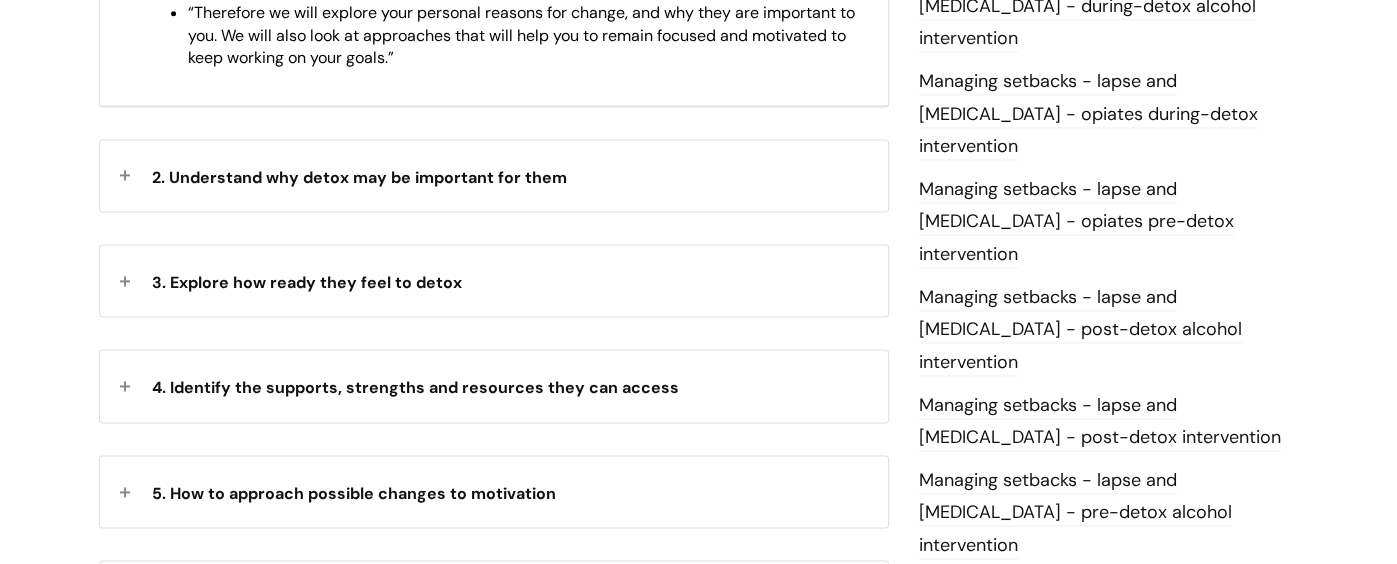scroll, scrollTop: 1817, scrollLeft: 0, axis: vertical 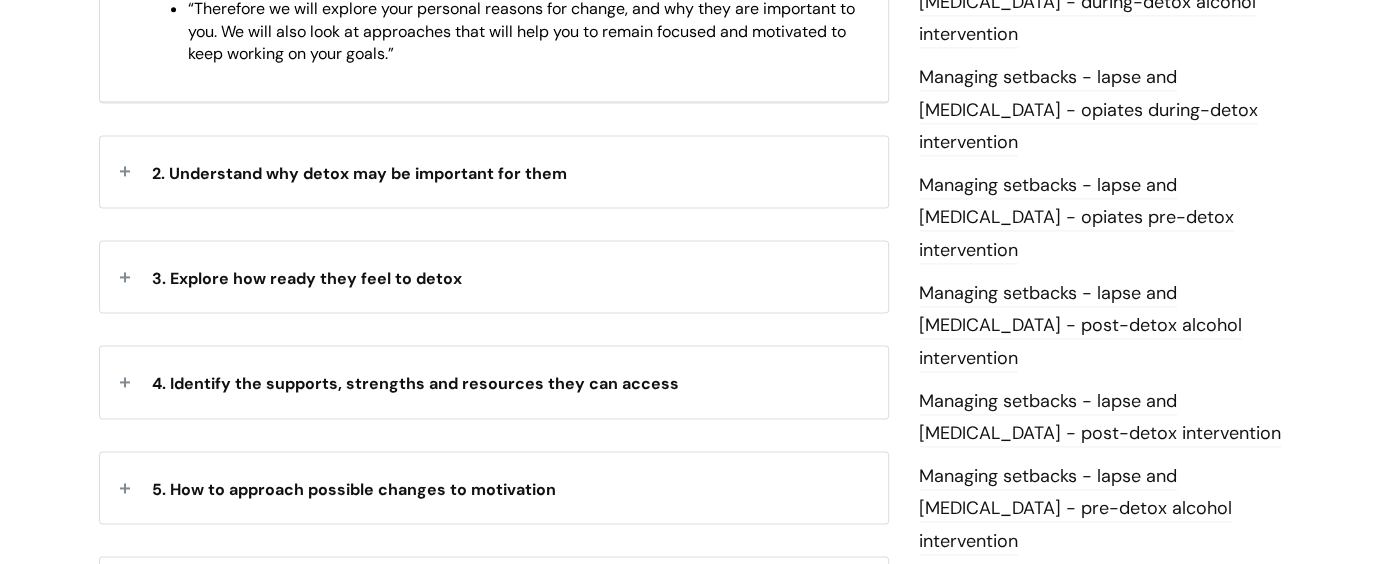 click on "2. Understand why detox may be important for them" at bounding box center [494, 171] 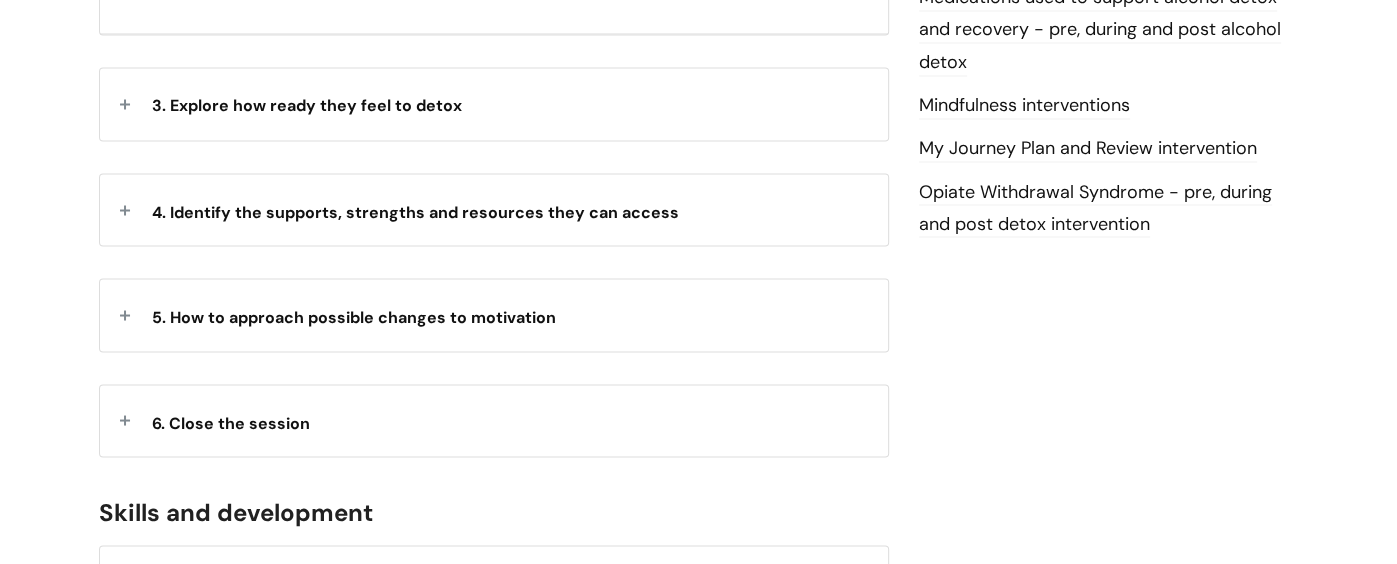 scroll, scrollTop: 2414, scrollLeft: 0, axis: vertical 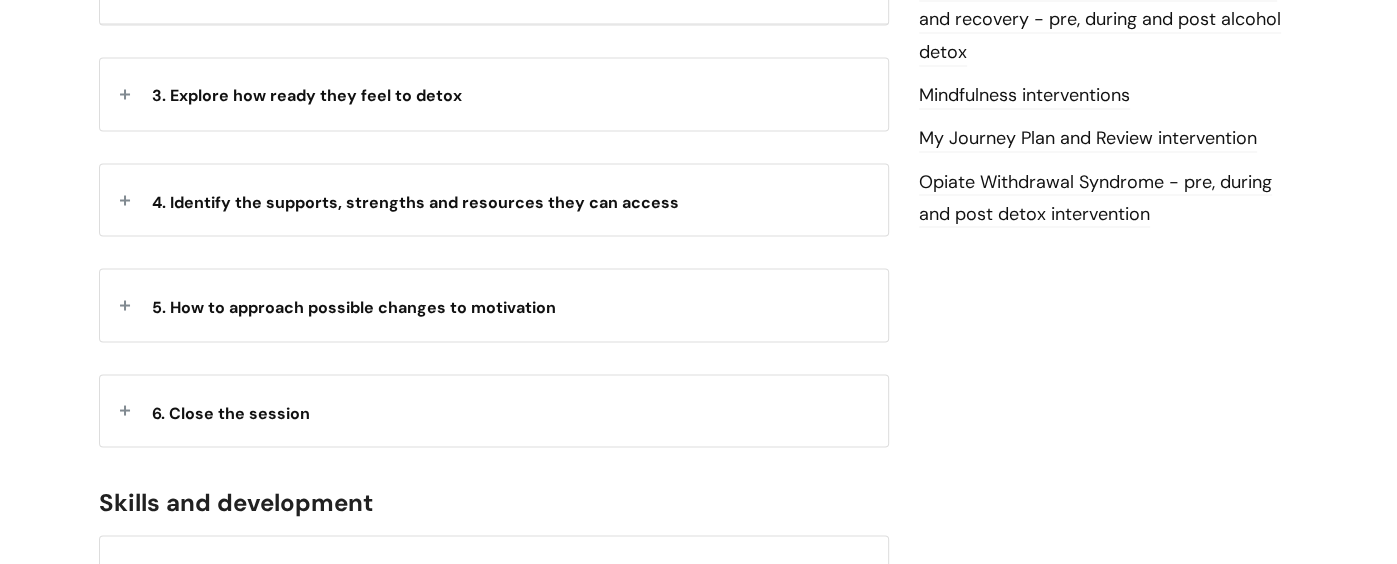 click on "3. Explore how ready they feel to detox" at bounding box center [494, 93] 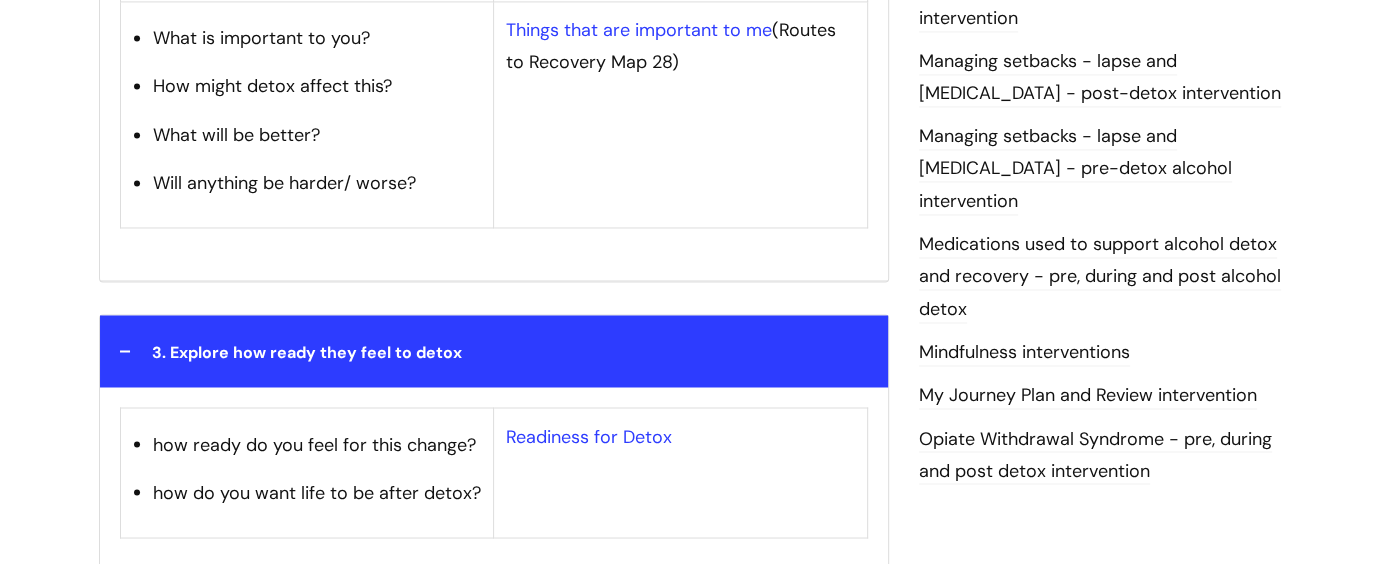 scroll, scrollTop: 0, scrollLeft: 0, axis: both 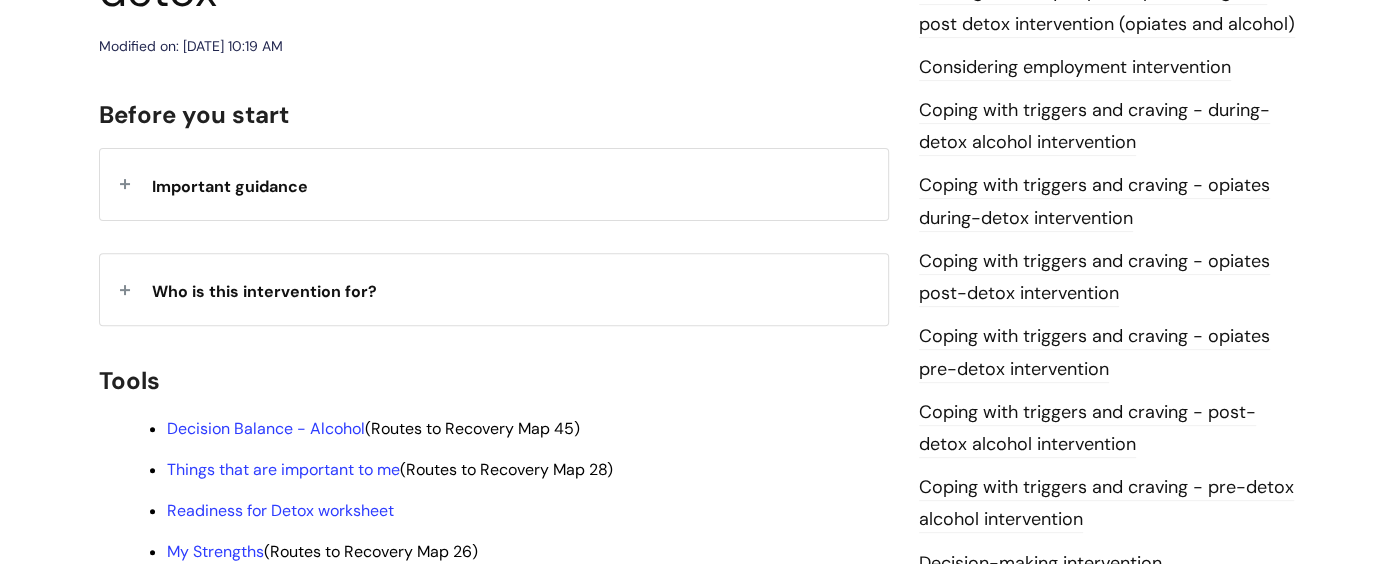 click on "Important guidance" at bounding box center [494, 184] 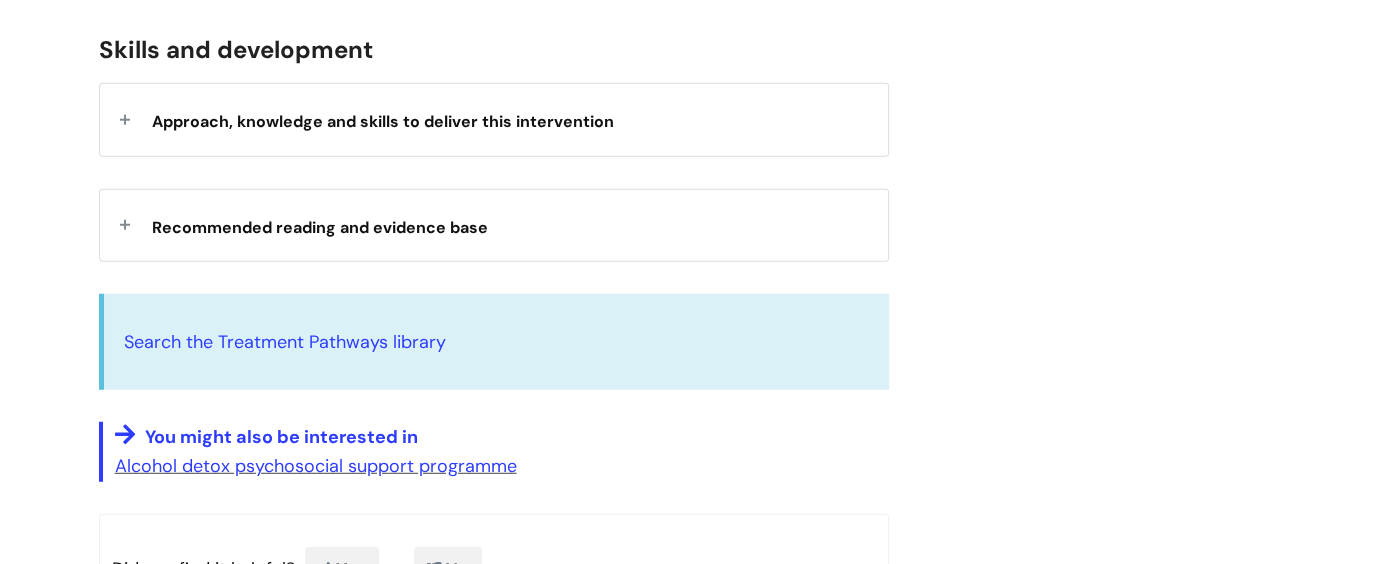 scroll, scrollTop: 3521, scrollLeft: 0, axis: vertical 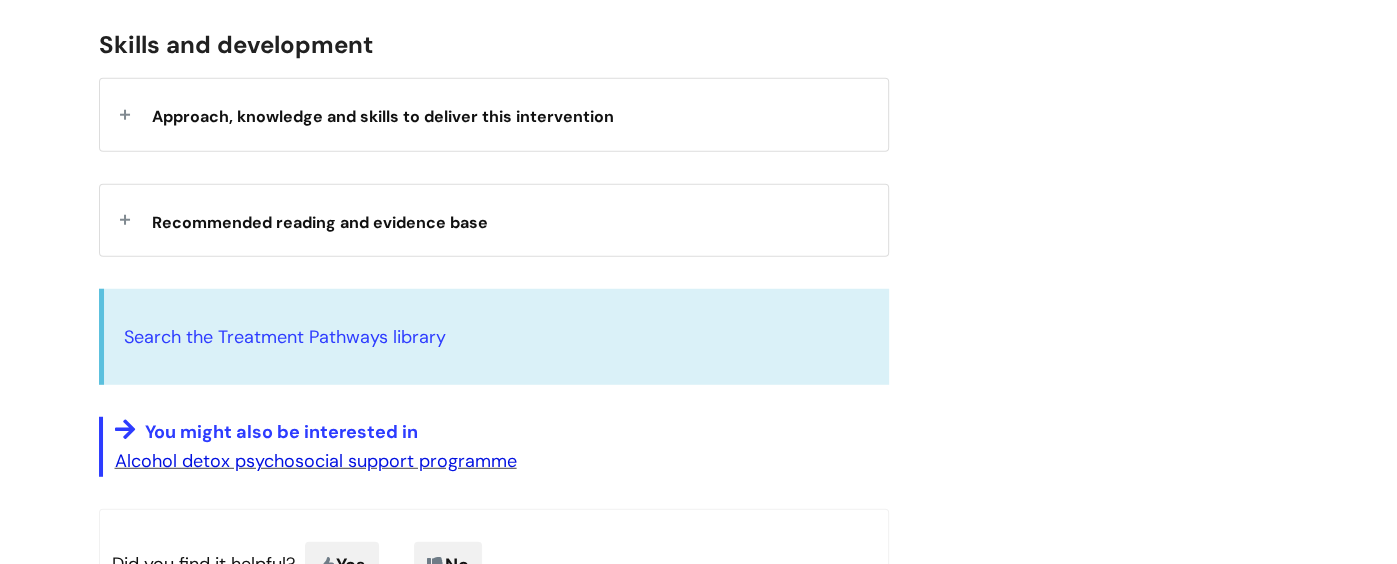 click on "Alcohol detox psychosocial support programme" at bounding box center [316, 461] 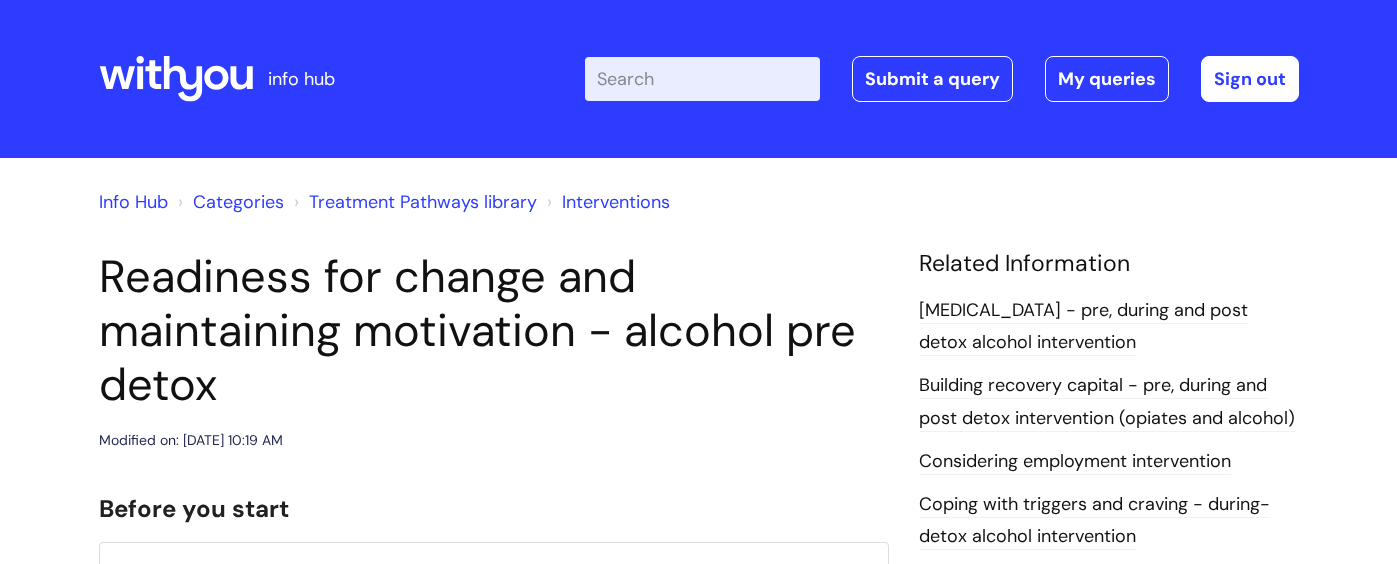 scroll, scrollTop: 1748, scrollLeft: 0, axis: vertical 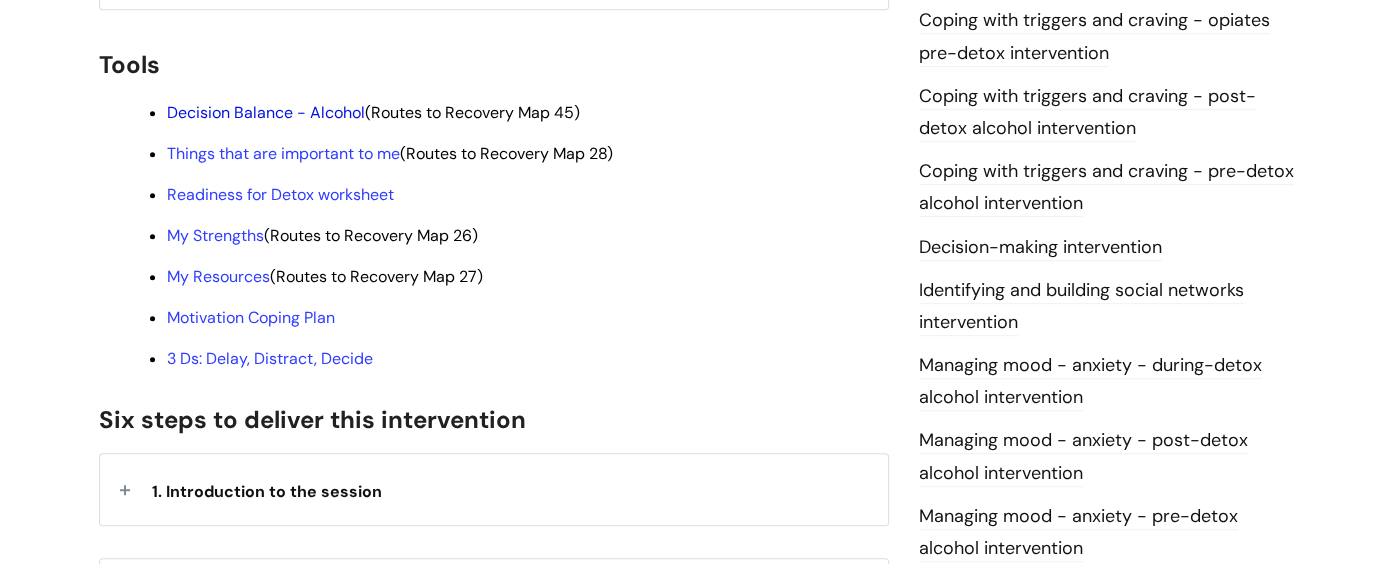 click on "Decision Balance - Alcohol" at bounding box center (266, 112) 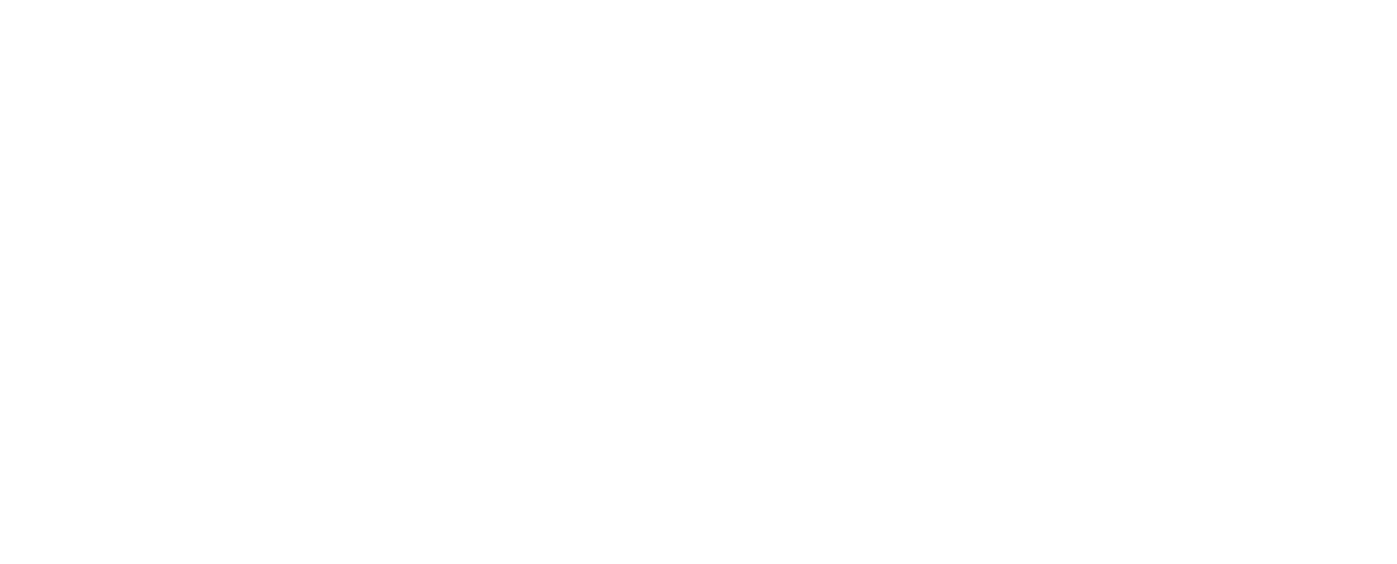 scroll, scrollTop: 0, scrollLeft: 0, axis: both 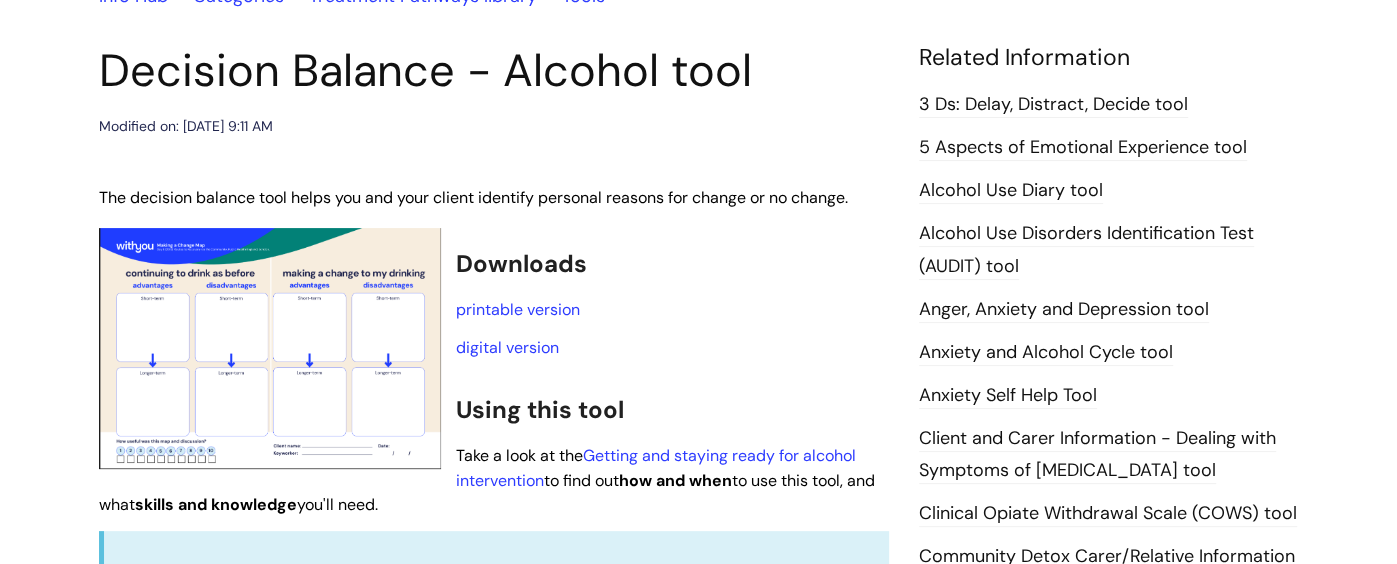 click on "3 Ds: Delay, Distract, Decide tool" at bounding box center (1053, 105) 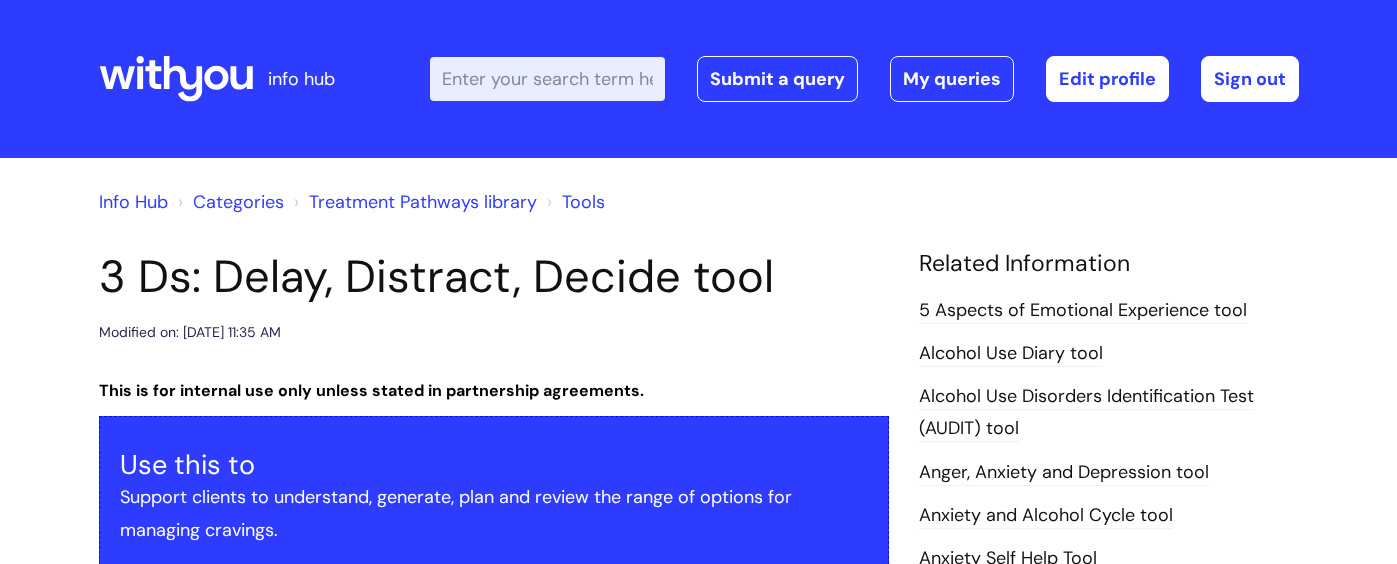 scroll, scrollTop: 0, scrollLeft: 0, axis: both 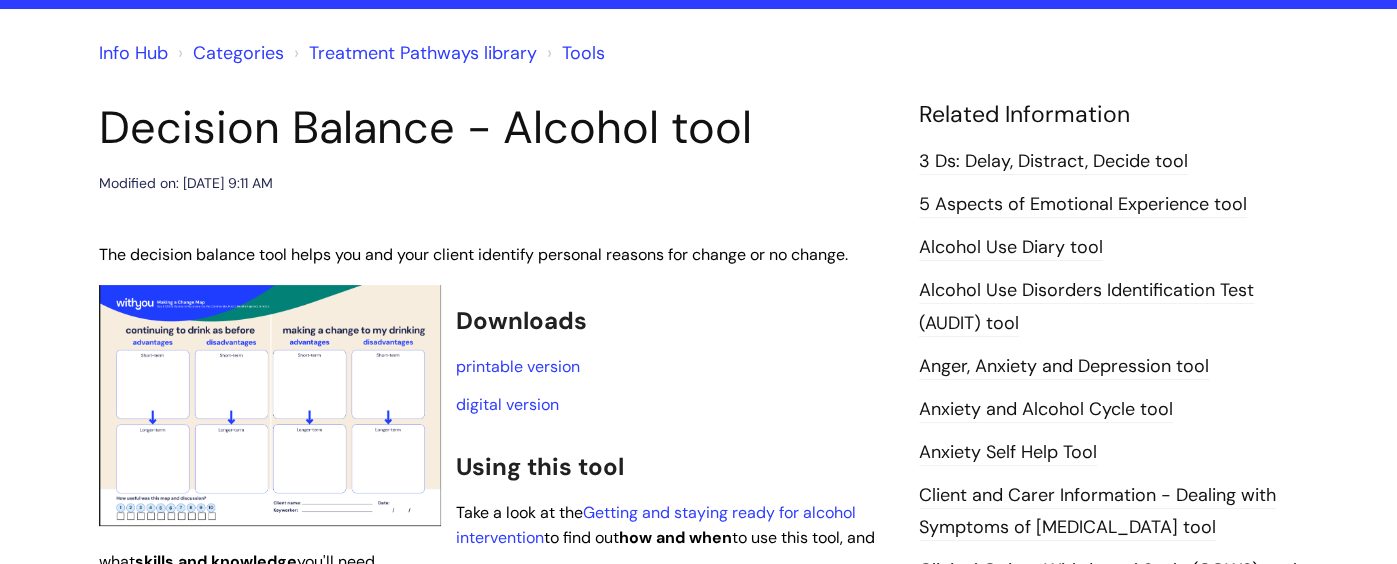 click on "3 Ds: Delay, Distract, Decide tool" at bounding box center [1053, 162] 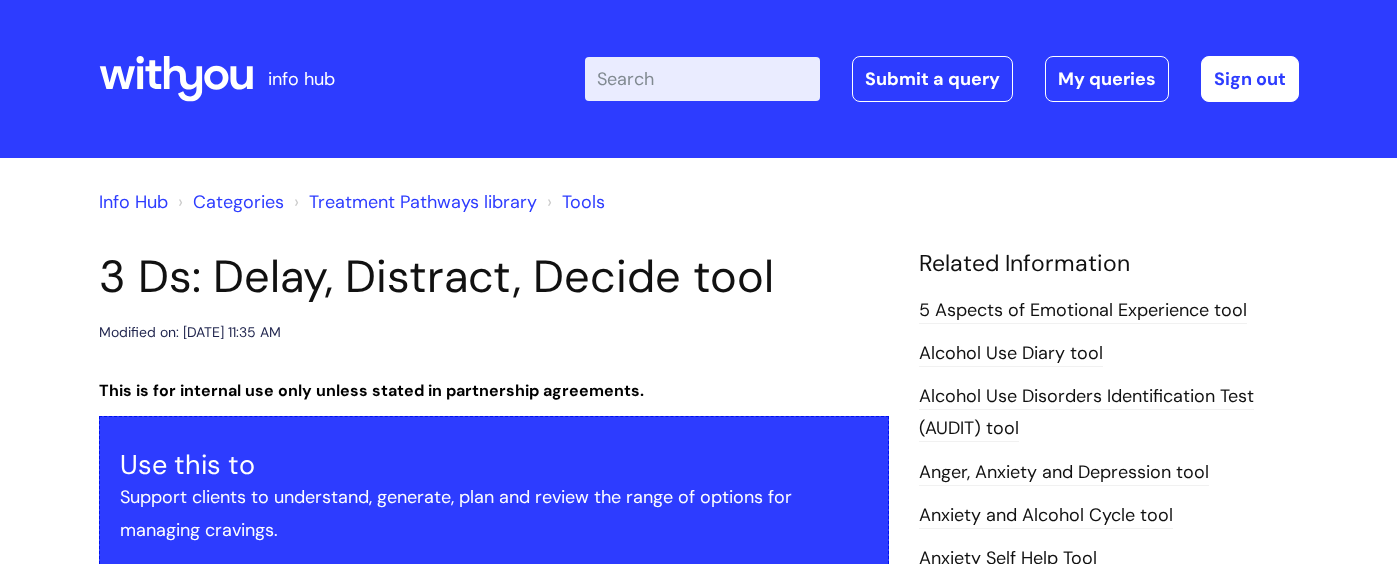 scroll, scrollTop: 0, scrollLeft: 0, axis: both 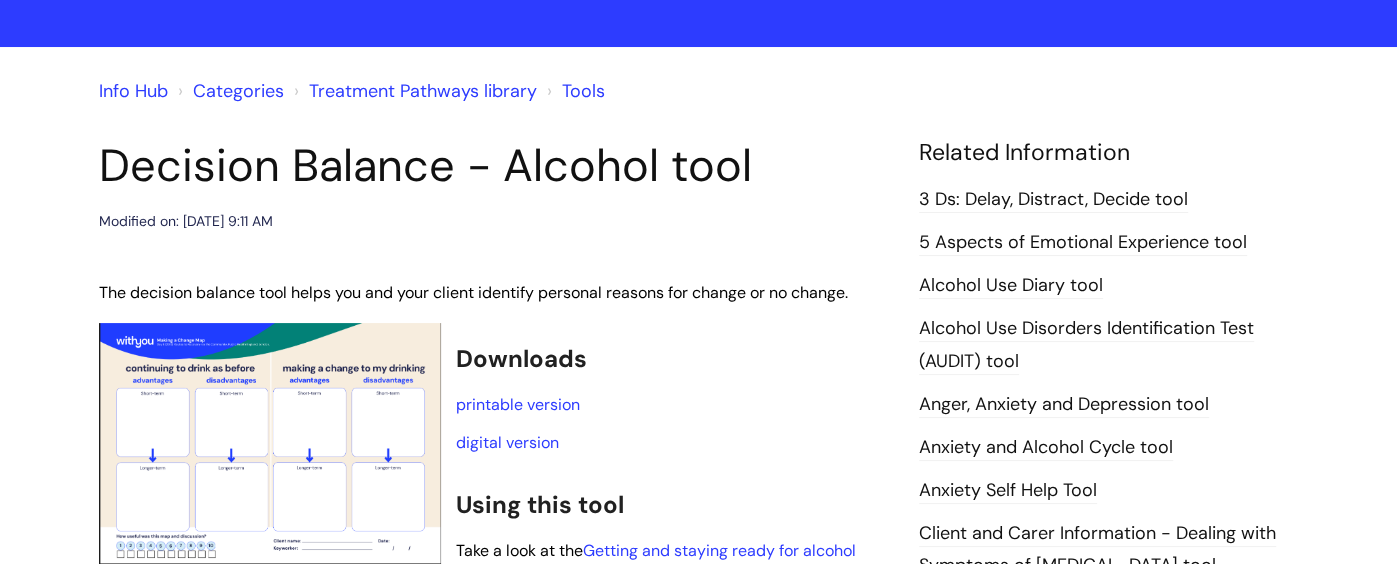 click on "Treatment Pathways library" at bounding box center (423, 91) 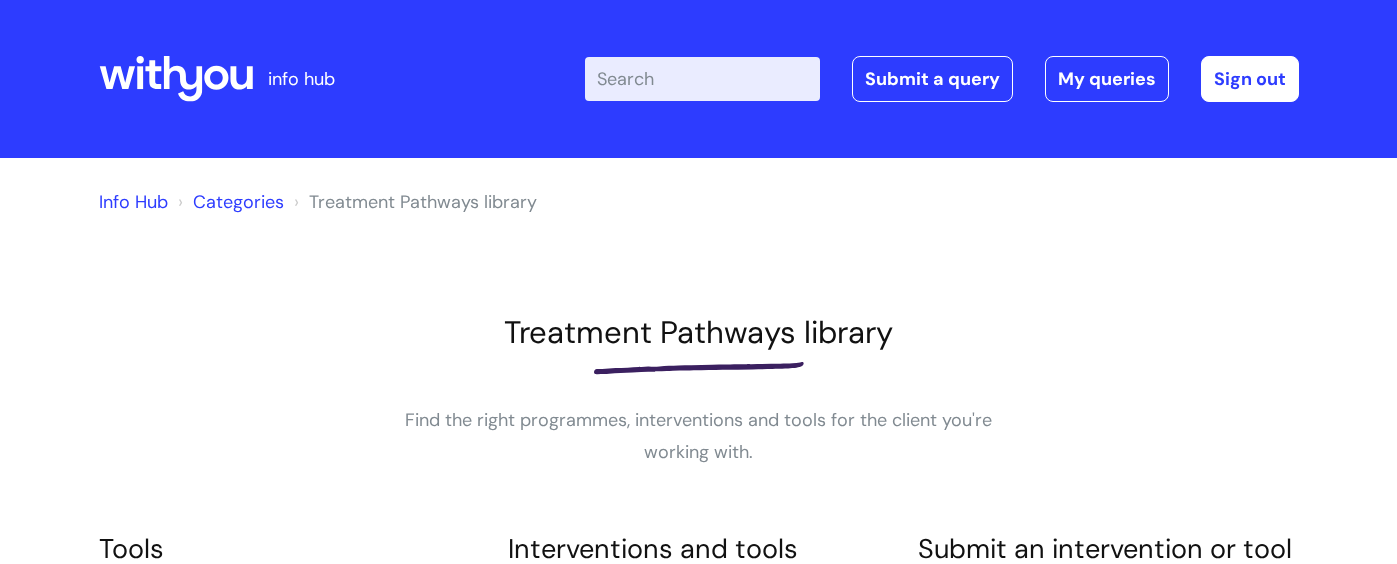 scroll, scrollTop: 0, scrollLeft: 0, axis: both 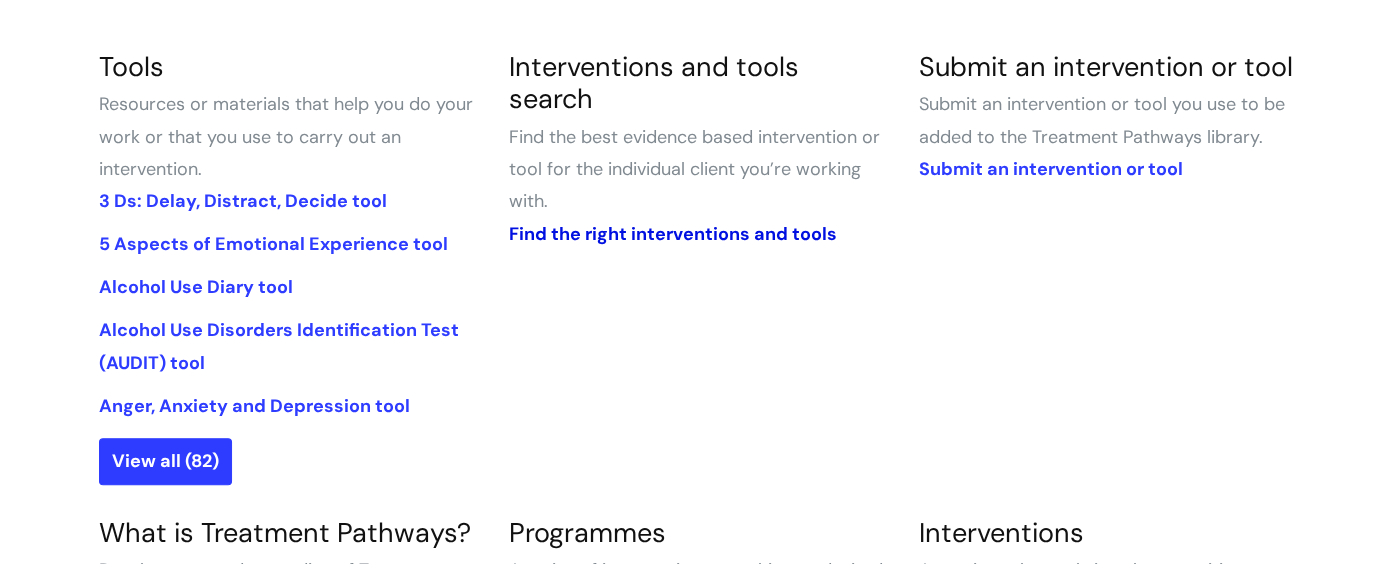 click on "Find the right interventions and tools" at bounding box center (672, 234) 